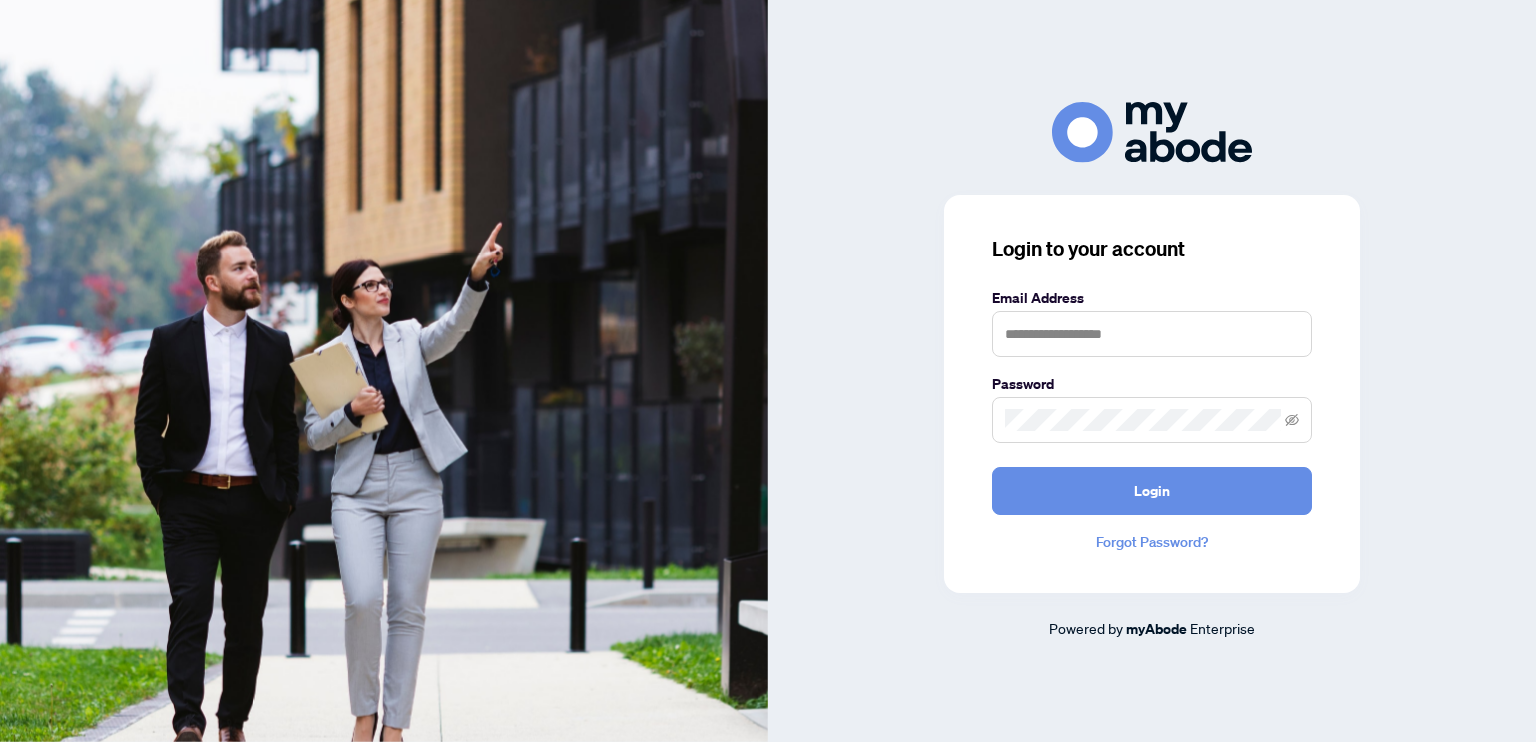scroll, scrollTop: 0, scrollLeft: 0, axis: both 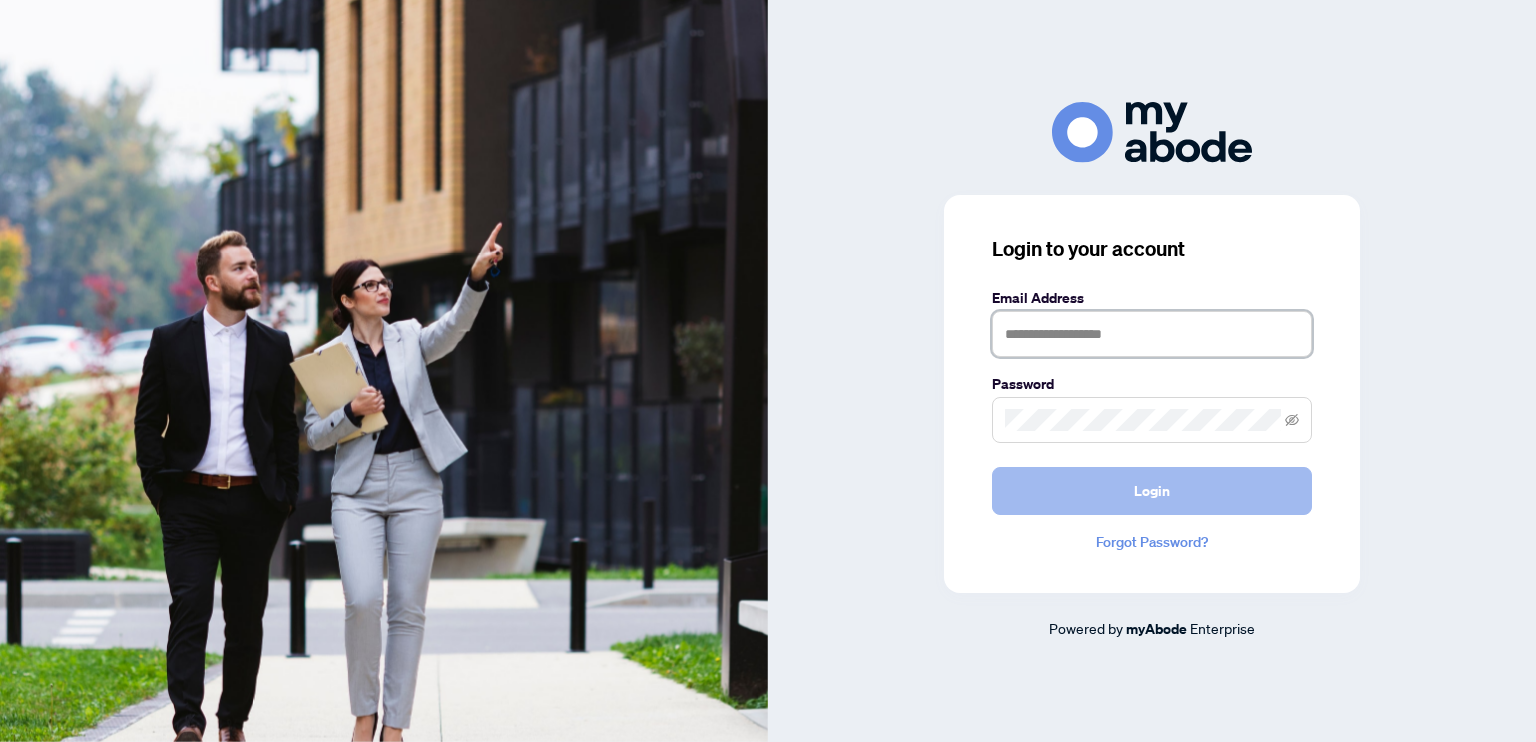 type on "**********" 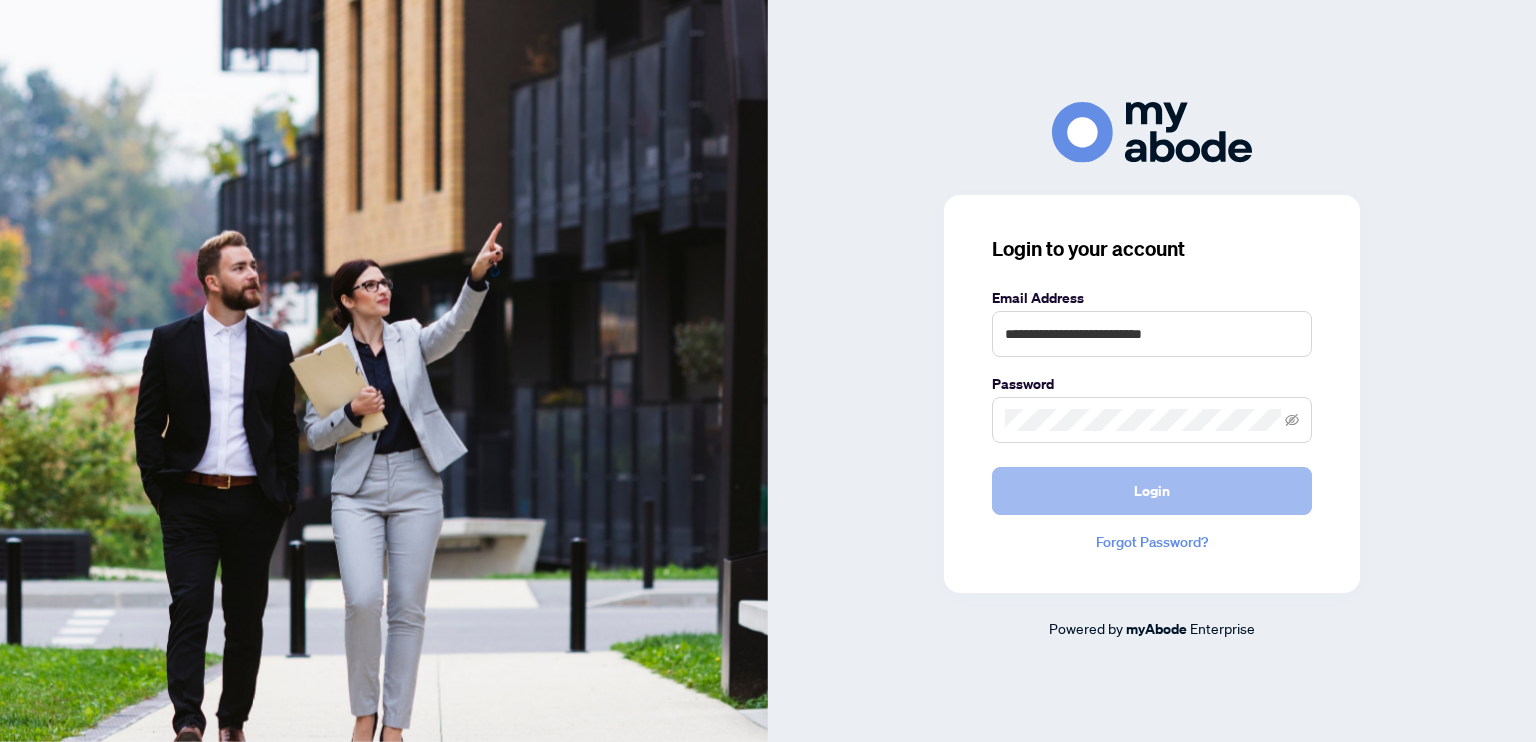 click on "Login" at bounding box center (1152, 491) 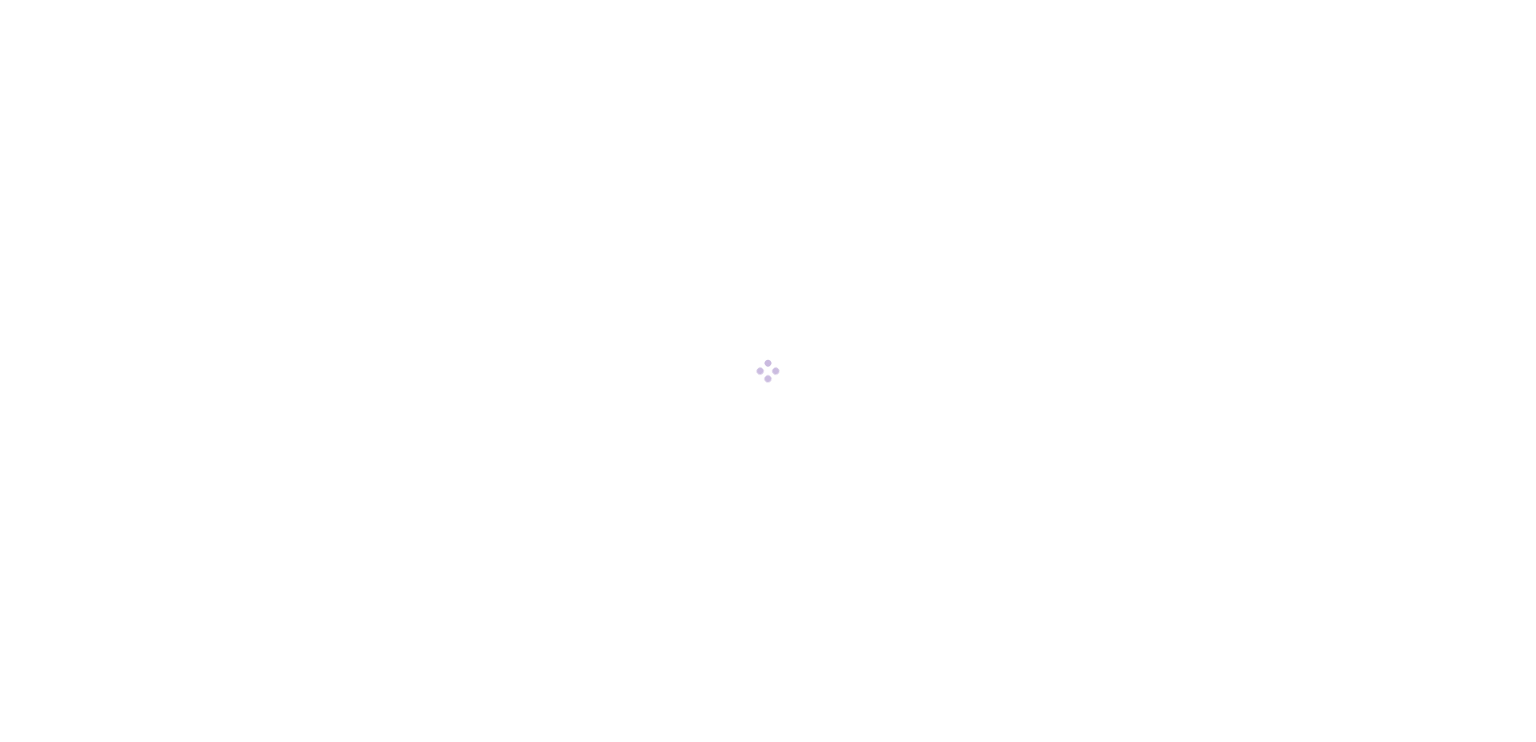 scroll, scrollTop: 0, scrollLeft: 0, axis: both 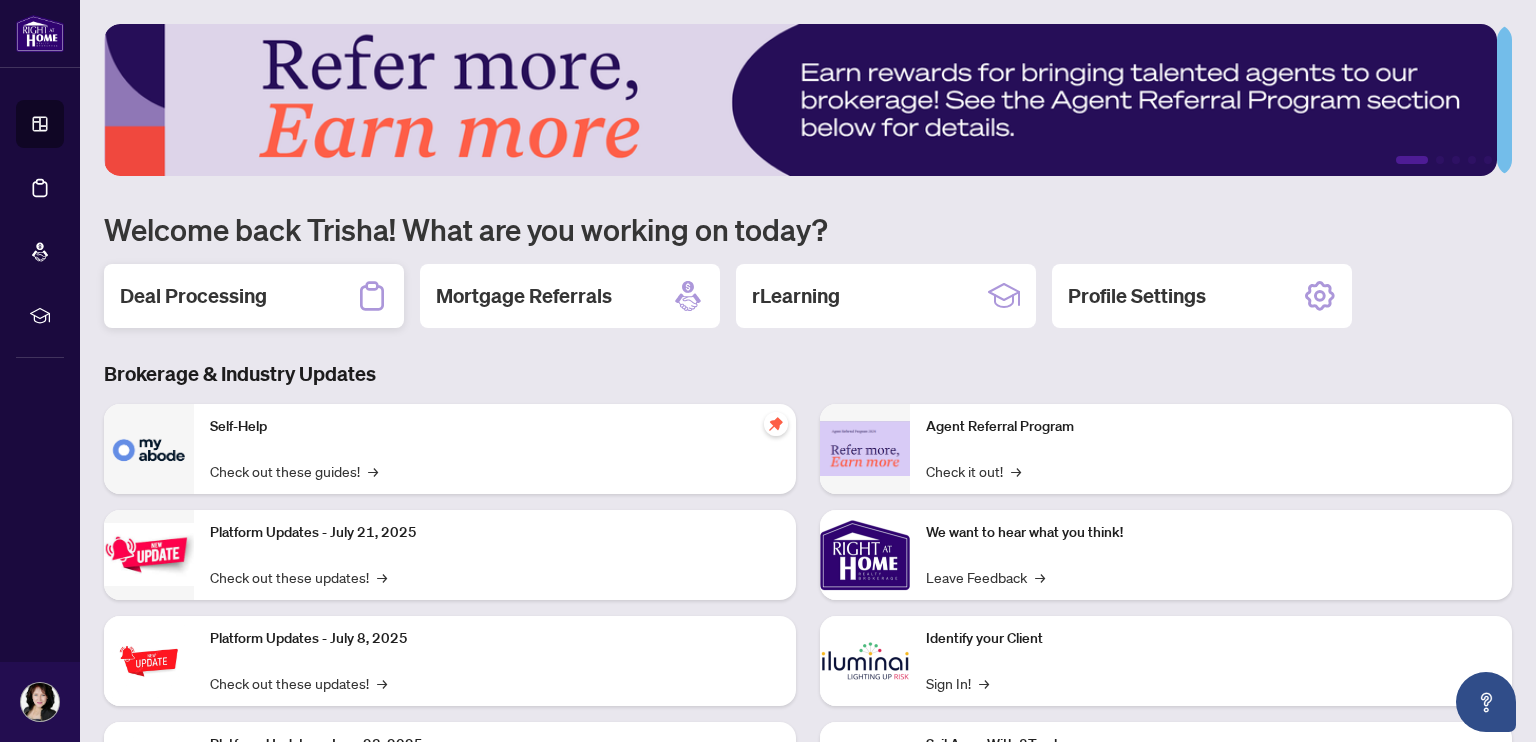 click on "Deal Processing" at bounding box center (193, 296) 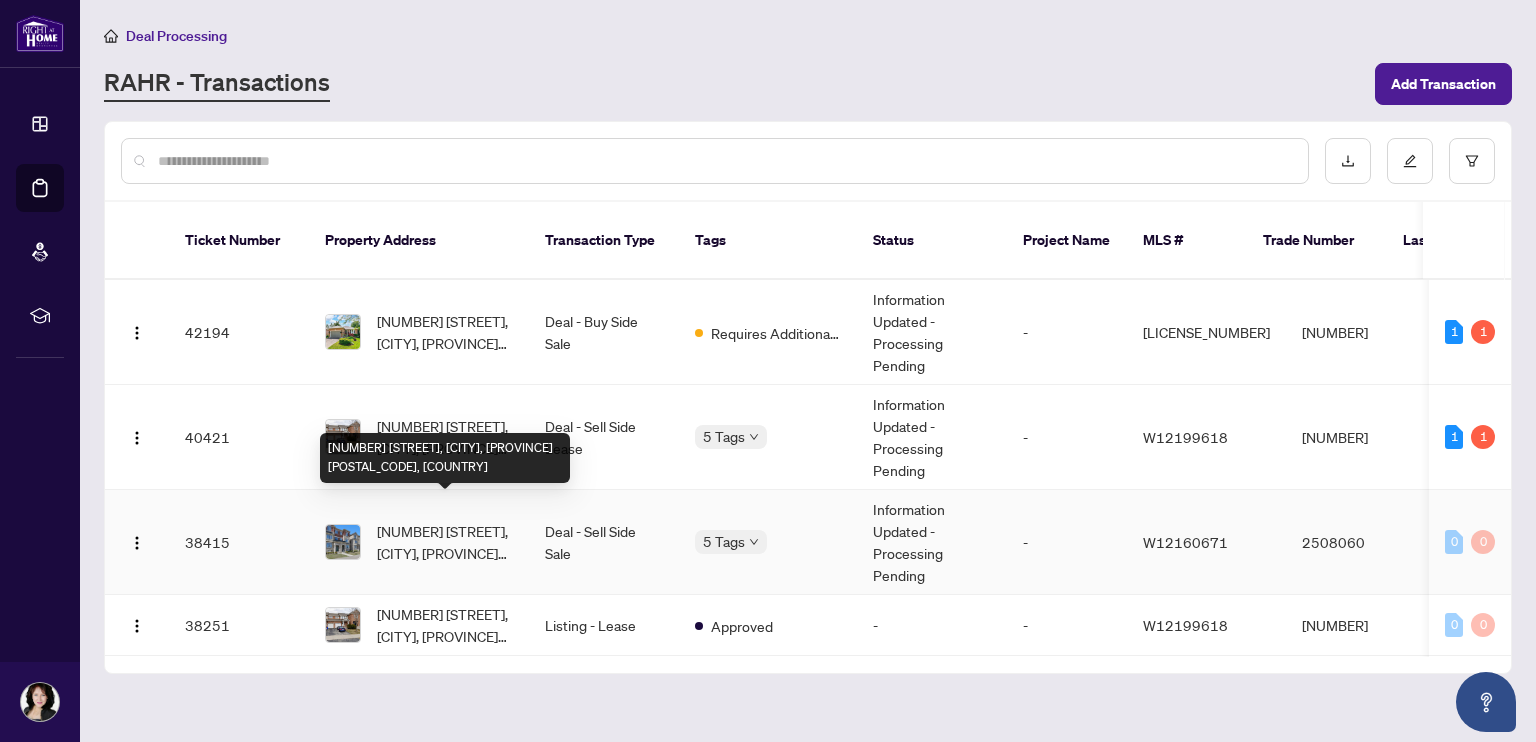 click on "[NUMBER] [STREET], [CITY], [PROVINCE] [POSTAL CODE], [COUNTRY]" at bounding box center (445, 542) 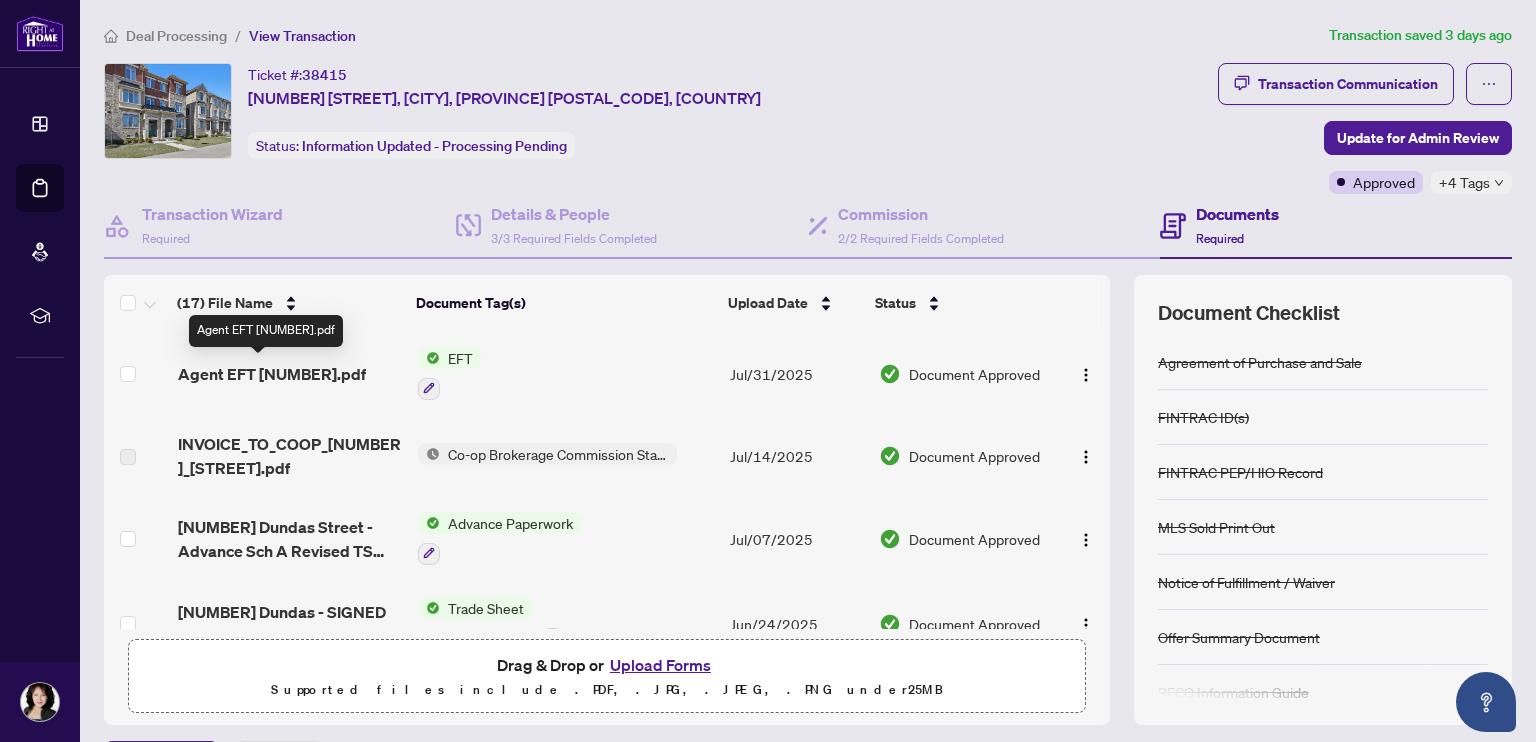 click on "Agent EFT 2508060.pdf" at bounding box center (272, 374) 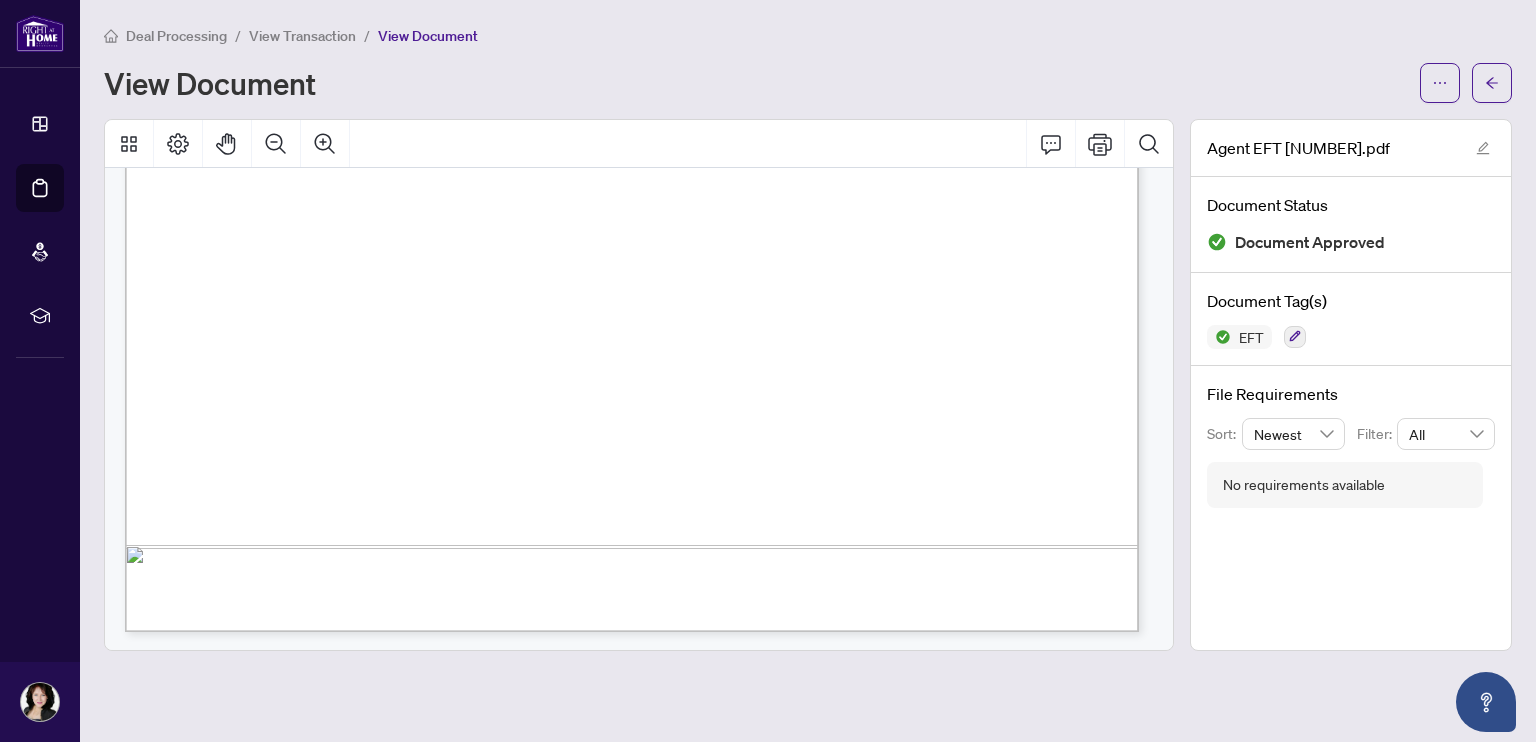 scroll, scrollTop: 0, scrollLeft: 0, axis: both 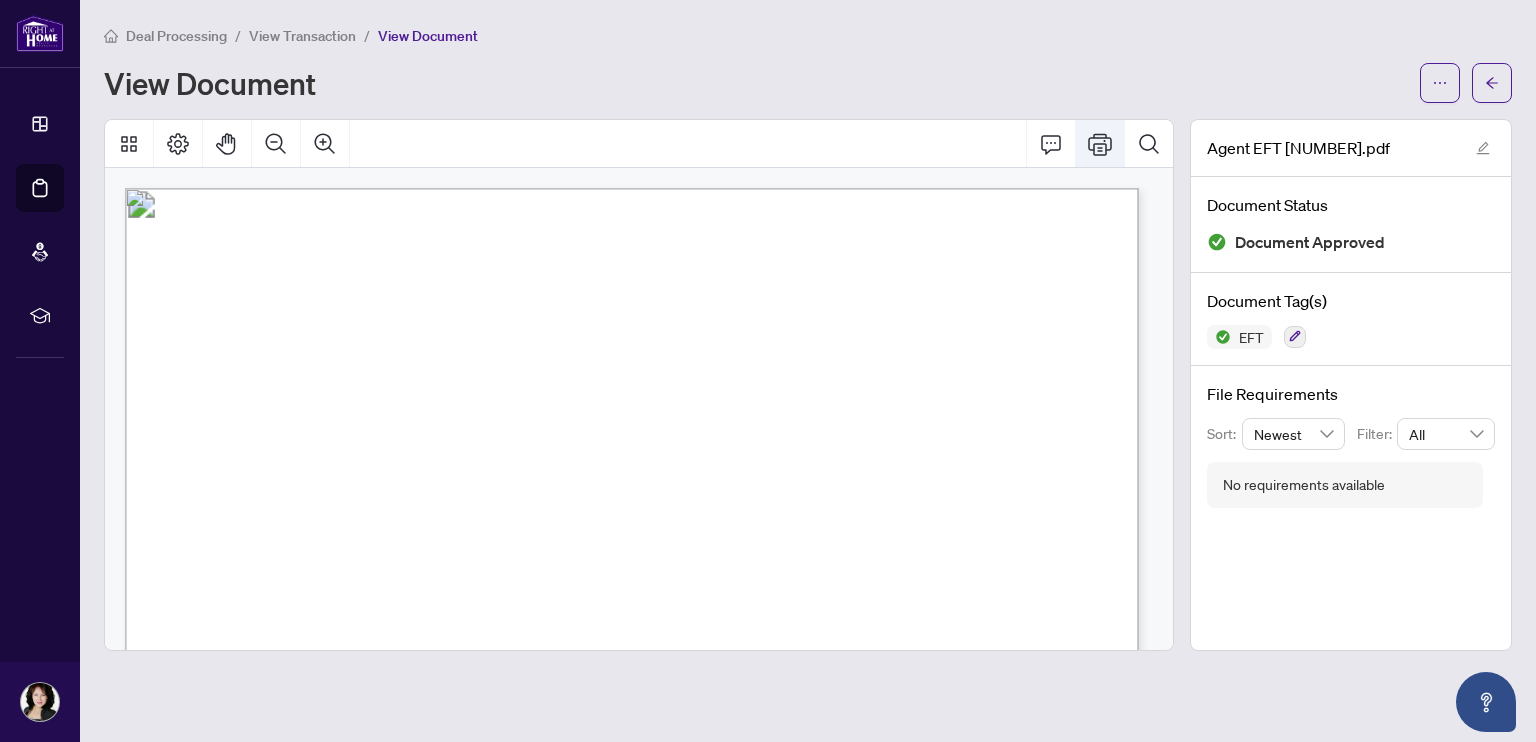 click 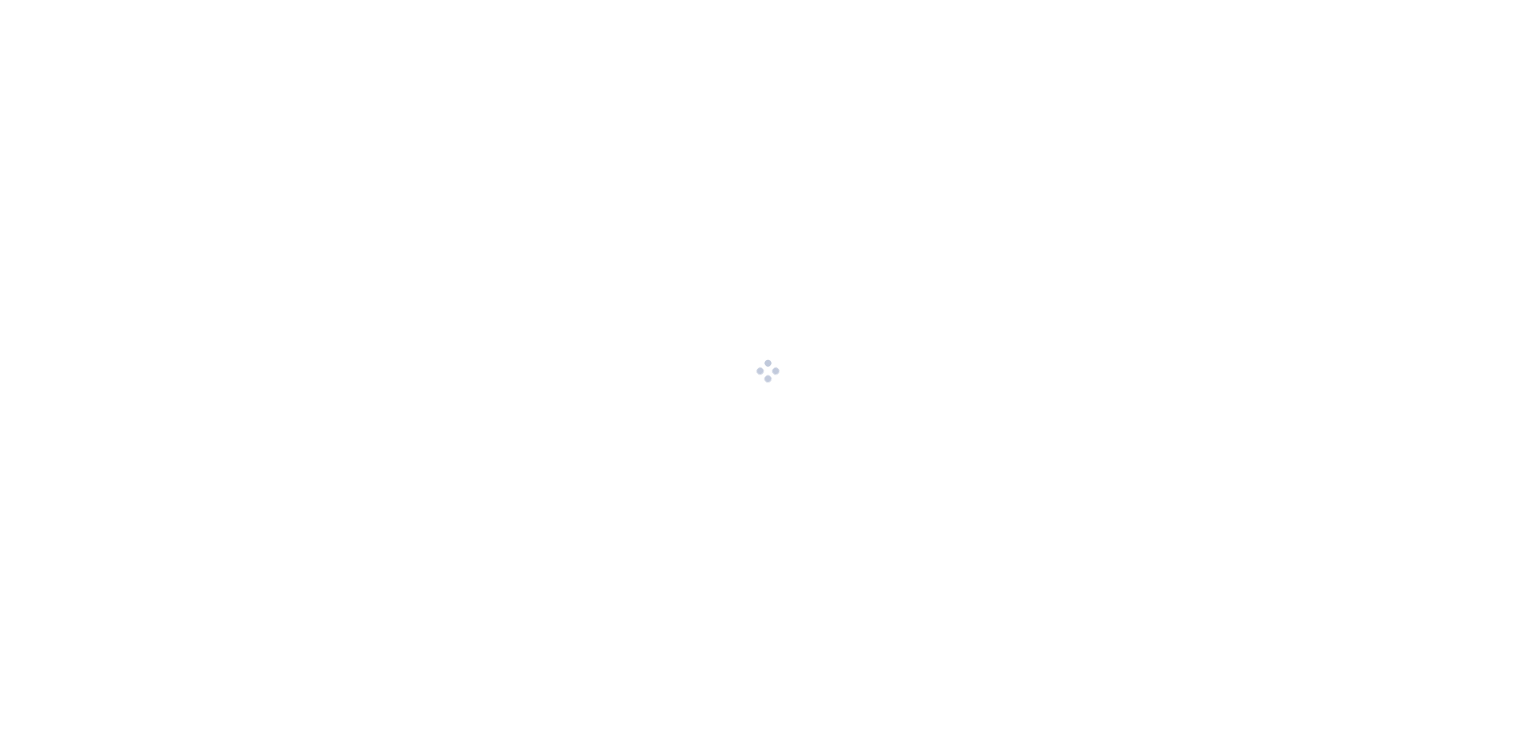 scroll, scrollTop: 0, scrollLeft: 0, axis: both 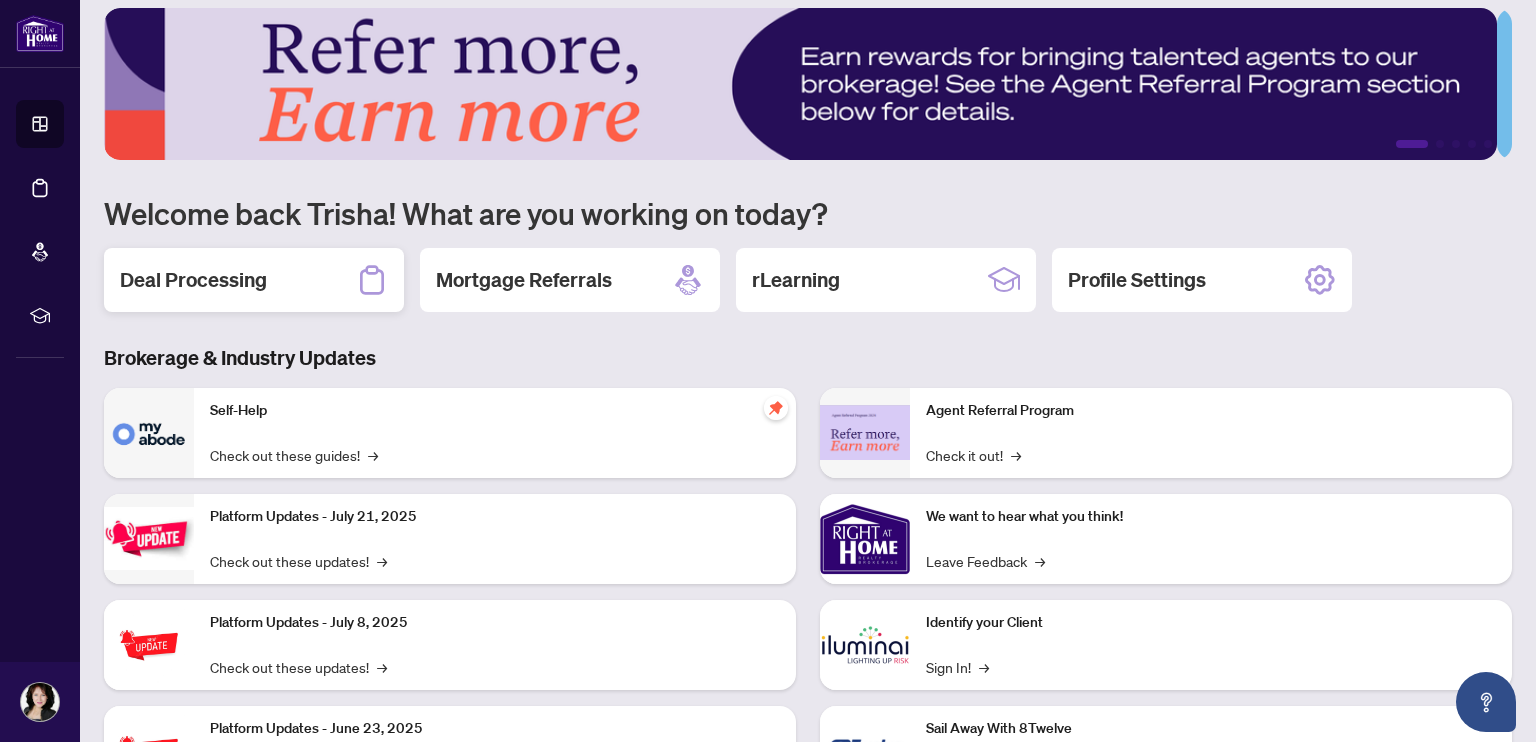 click on "Deal Processing" at bounding box center (254, 280) 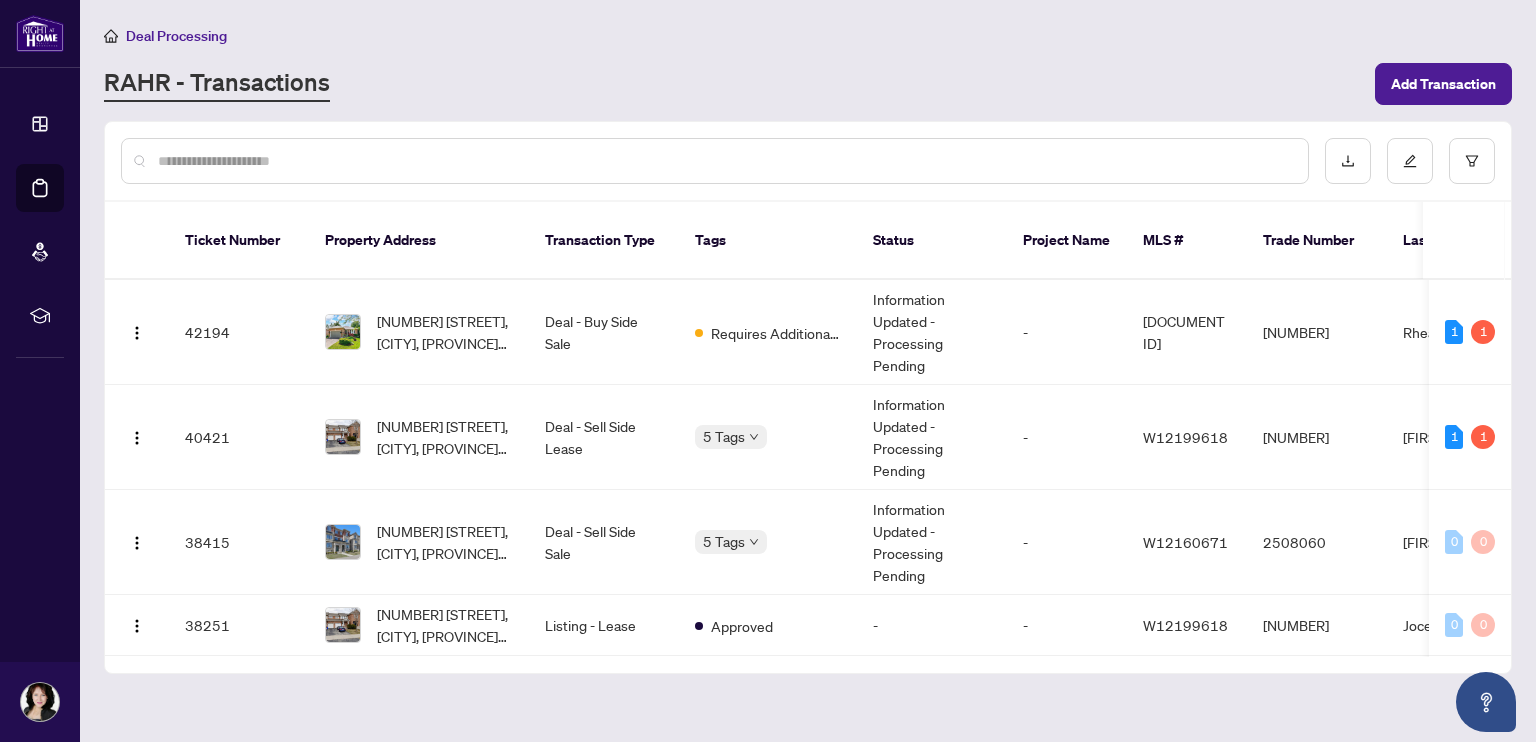 click on "Deal Processing RAHR - Transactions Add Transaction Ticket Number Property Address Transaction Type Tags Status Project Name MLS # Trade Number Last Updated By Last Modified Date Created By Created Date                             [NUMBER] [NUMBER] [STREET], [CITY], [PROVINCE] [POSTAL CODE], [COUNTRY] Deal - Buy Side Sale Requires Additional Docs Information Updated - Processing Pending - [DOCUMENT ID] [NUMBER] [FIRST] [LAST] [DATE] [FIRST] [LAST] [DATE] 1 1 [NUMBER] [NUMBER] [STREET], [CITY], [PROVINCE] [POSTAL CODE], [COUNTRY] Deal - Sell Side Lease 5 Tags Information Updated - Processing Pending - [DOCUMENT ID] [NUMBER] [FIRST] [LAST] [DATE] [FIRST] [LAST] [DATE] 1 1 [NUMBER] [NUMBER] [STREET], [CITY], [PROVINCE] [POSTAL CODE], [COUNTRY] Deal - Sell Side Sale 5 Tags Information Updated - Processing Pending - [DOCUMENT ID] [NUMBER] [FIRST] [LAST] [DATE] [FIRST] [LAST] [DATE] 0 0 [NUMBER] [NUMBER] [STREET], [CITY], [PROVINCE] [POSTAL CODE], [COUNTRY] Listing - Lease Approved - - [DOCUMENT ID] [NUMBER] [FIRST] [LAST] [DATE] [FIRST] [LAST] 0 0" at bounding box center [808, 371] 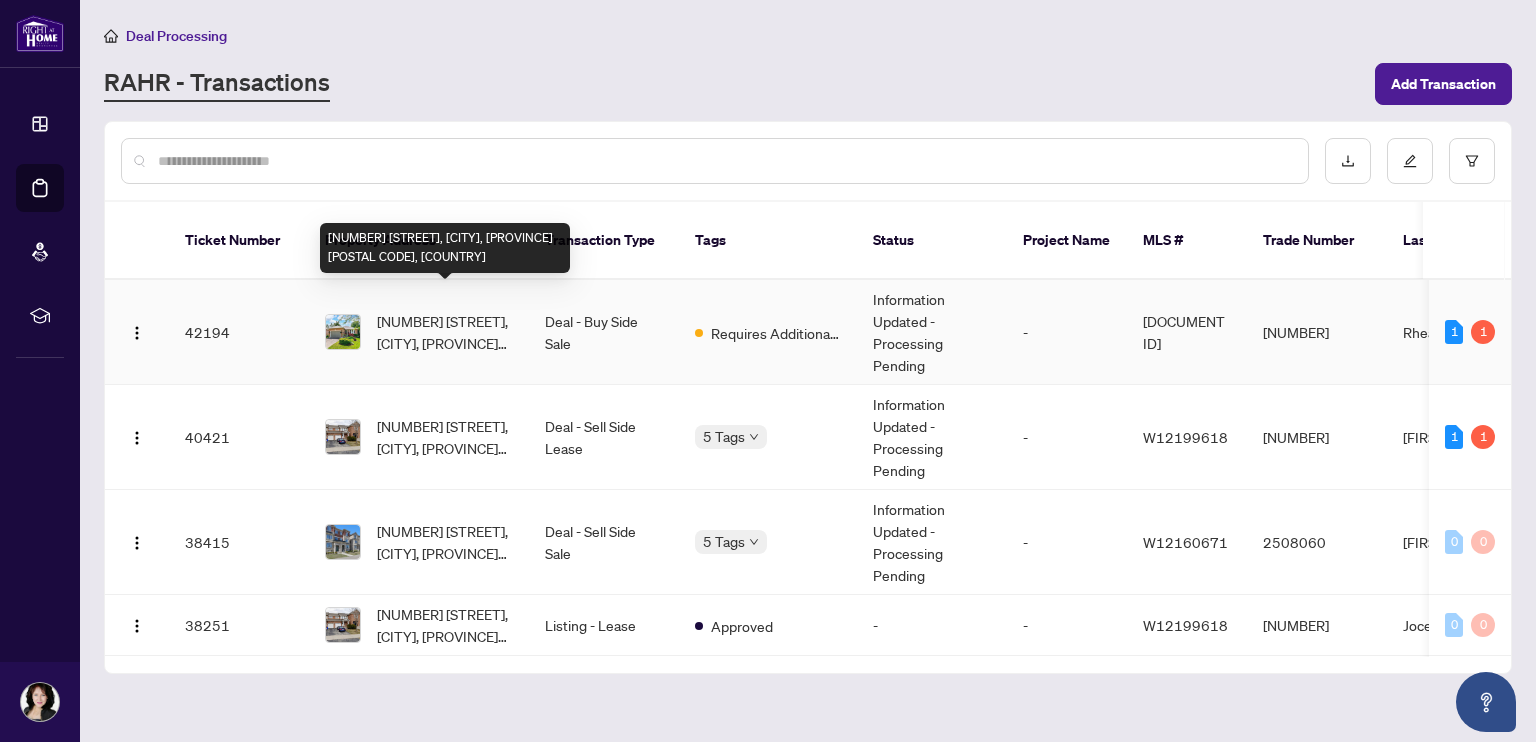click on "[NUMBER] [STREET], [CITY], [PROVINCE] [POSTAL CODE], [COUNTRY]" at bounding box center [445, 332] 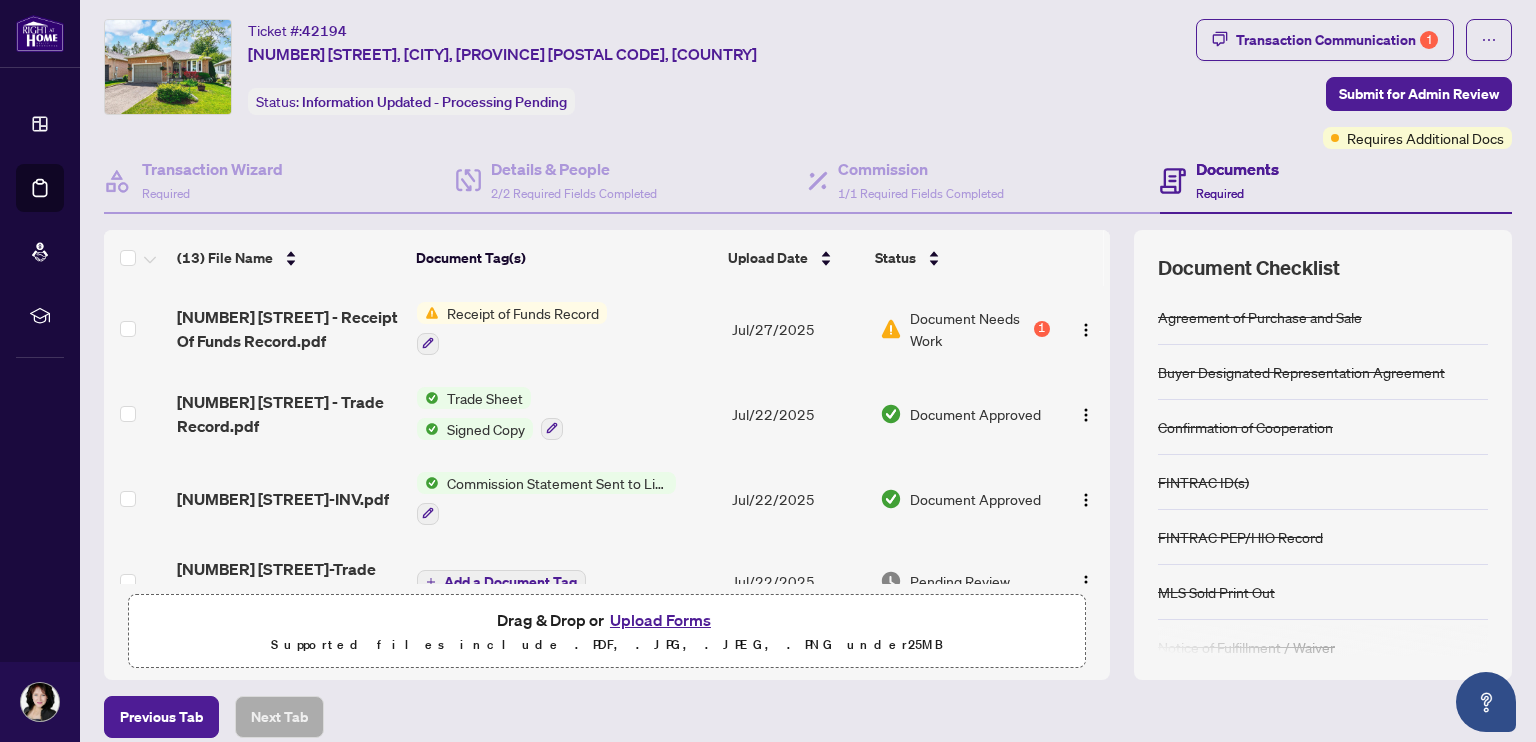 scroll, scrollTop: 41, scrollLeft: 0, axis: vertical 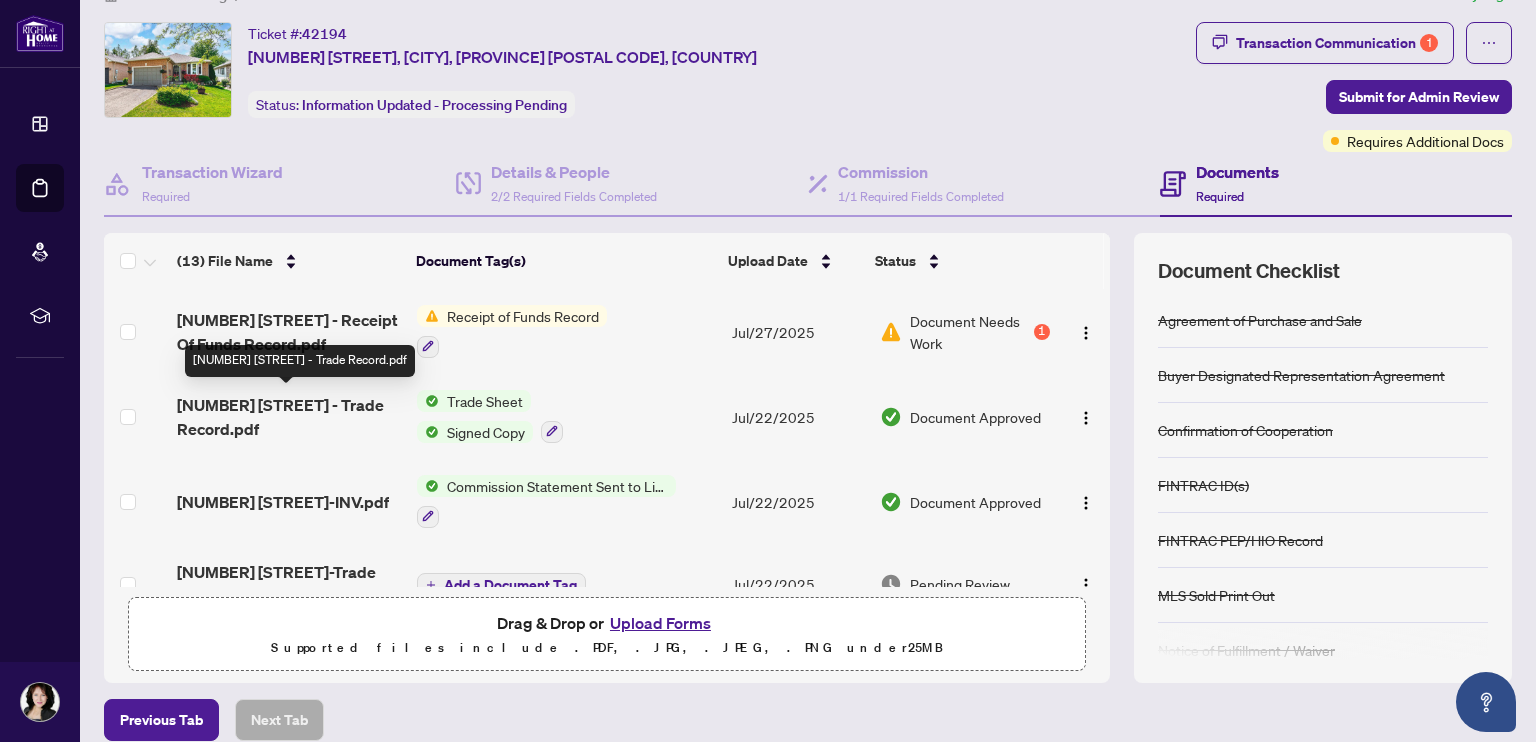 click on "[NUMBER] [STREET] - Trade Record.pdf" at bounding box center (289, 417) 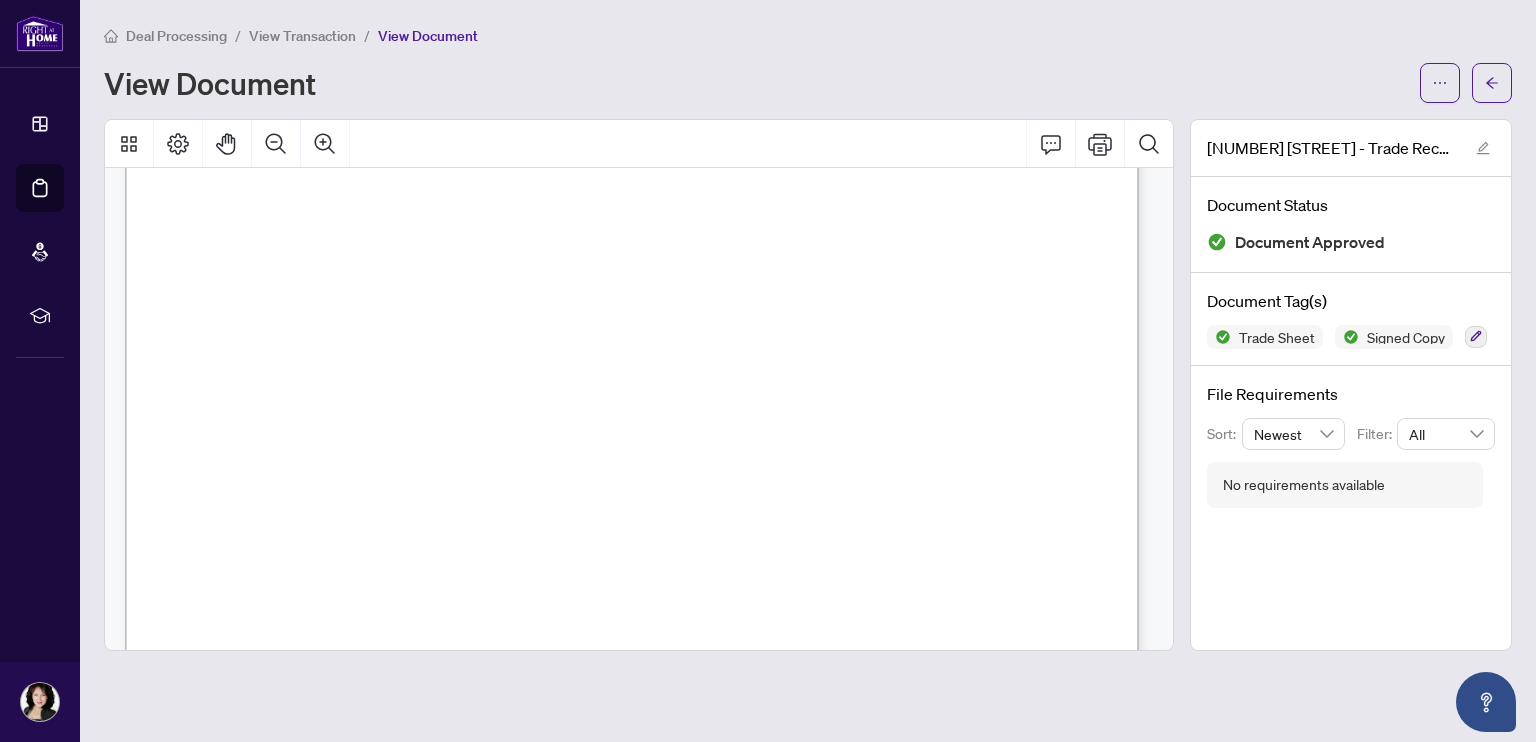 scroll, scrollTop: 374, scrollLeft: 0, axis: vertical 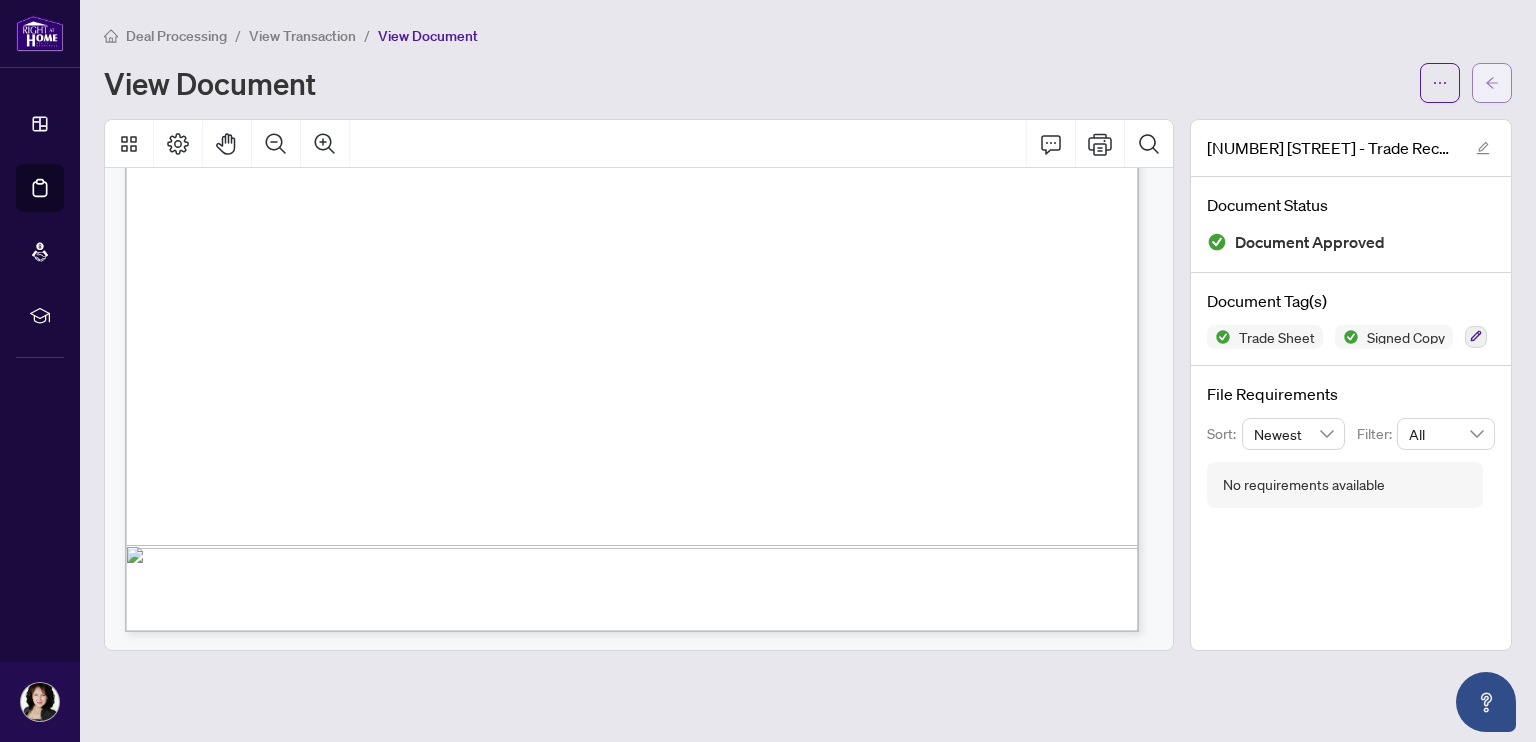 click 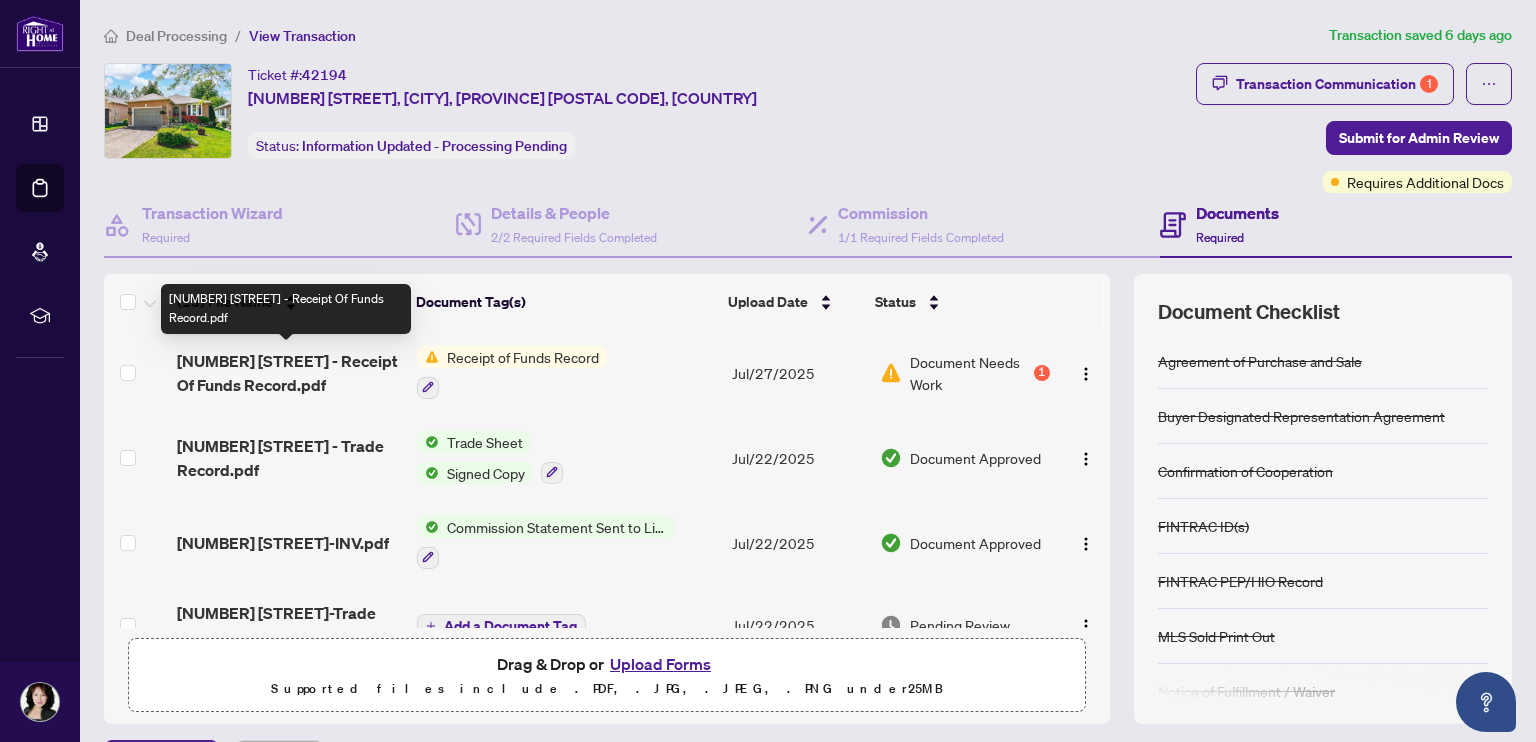 click on "[NUMBER] [STREET] - Receipt Of Funds Record.pdf" at bounding box center (289, 373) 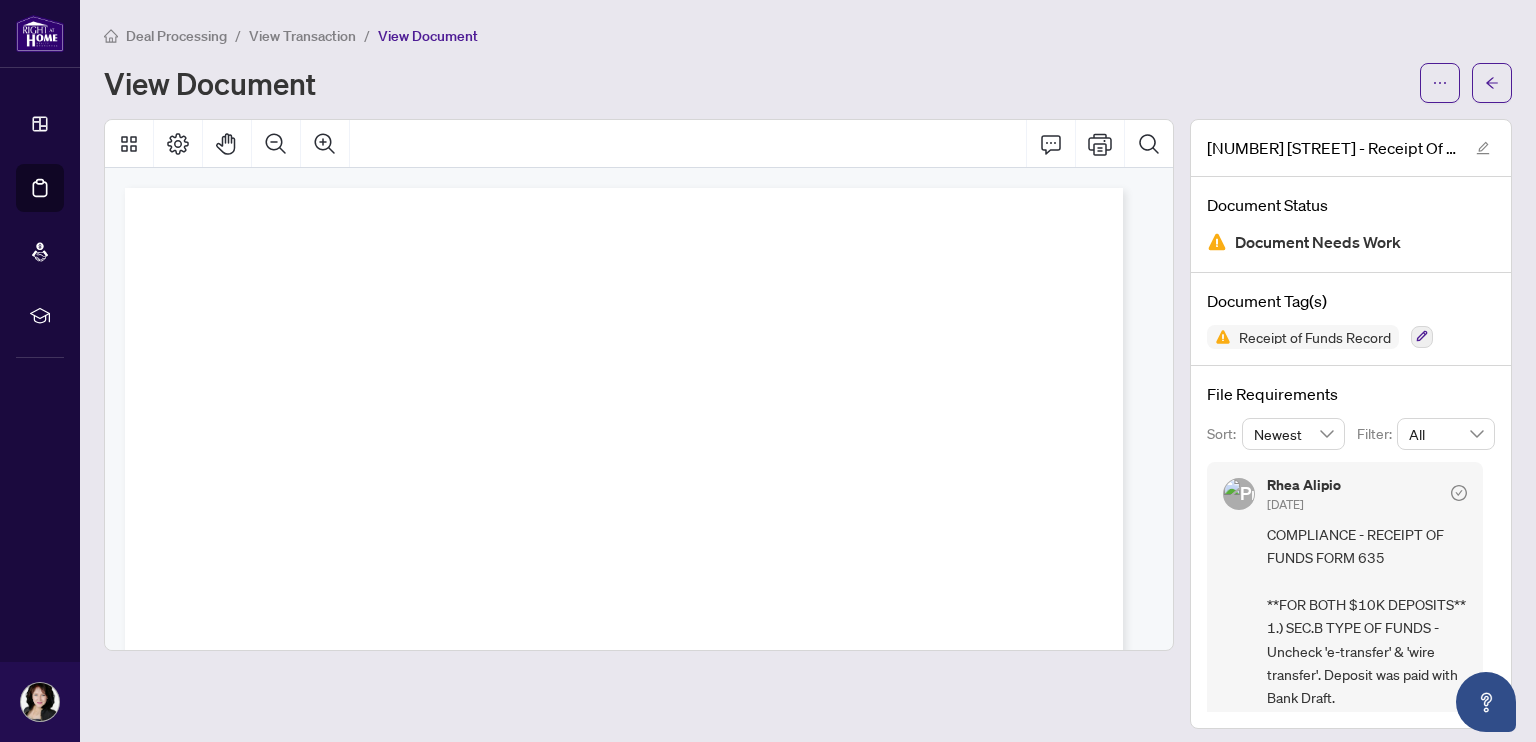 click on "Deal Processing / View Transaction / View Document View Document" at bounding box center [808, 63] 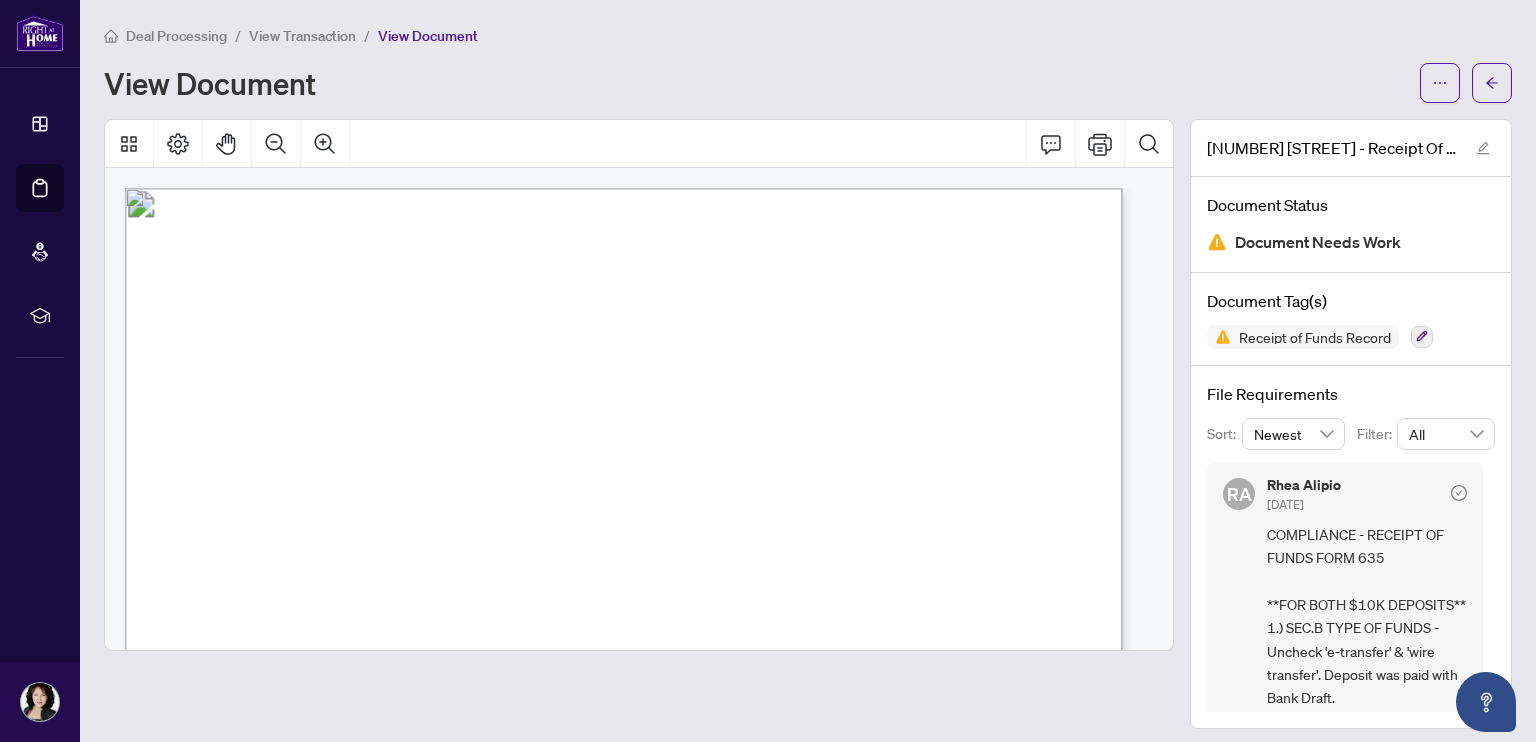 scroll, scrollTop: 8, scrollLeft: 0, axis: vertical 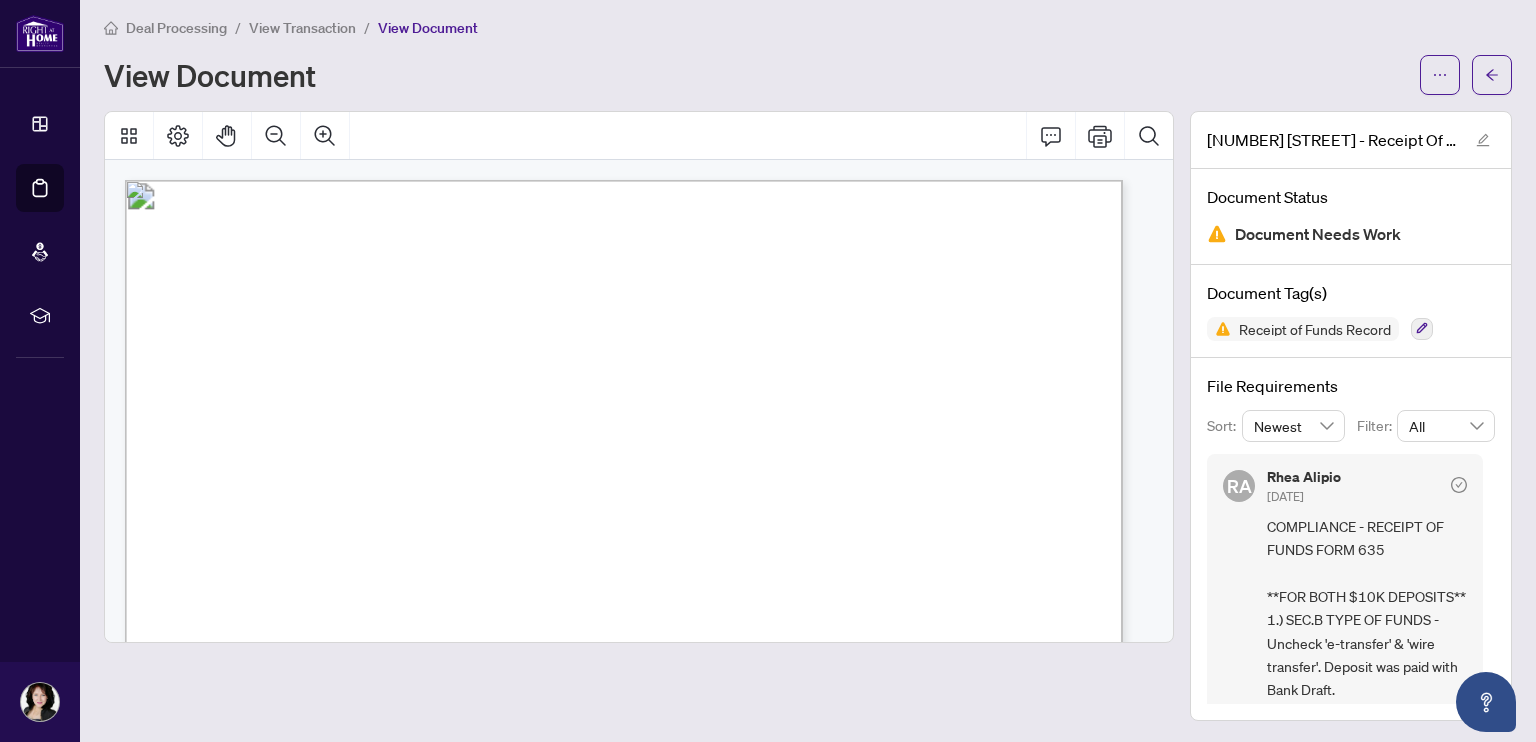 drag, startPoint x: 1469, startPoint y: 463, endPoint x: 1475, endPoint y: 496, distance: 33.54102 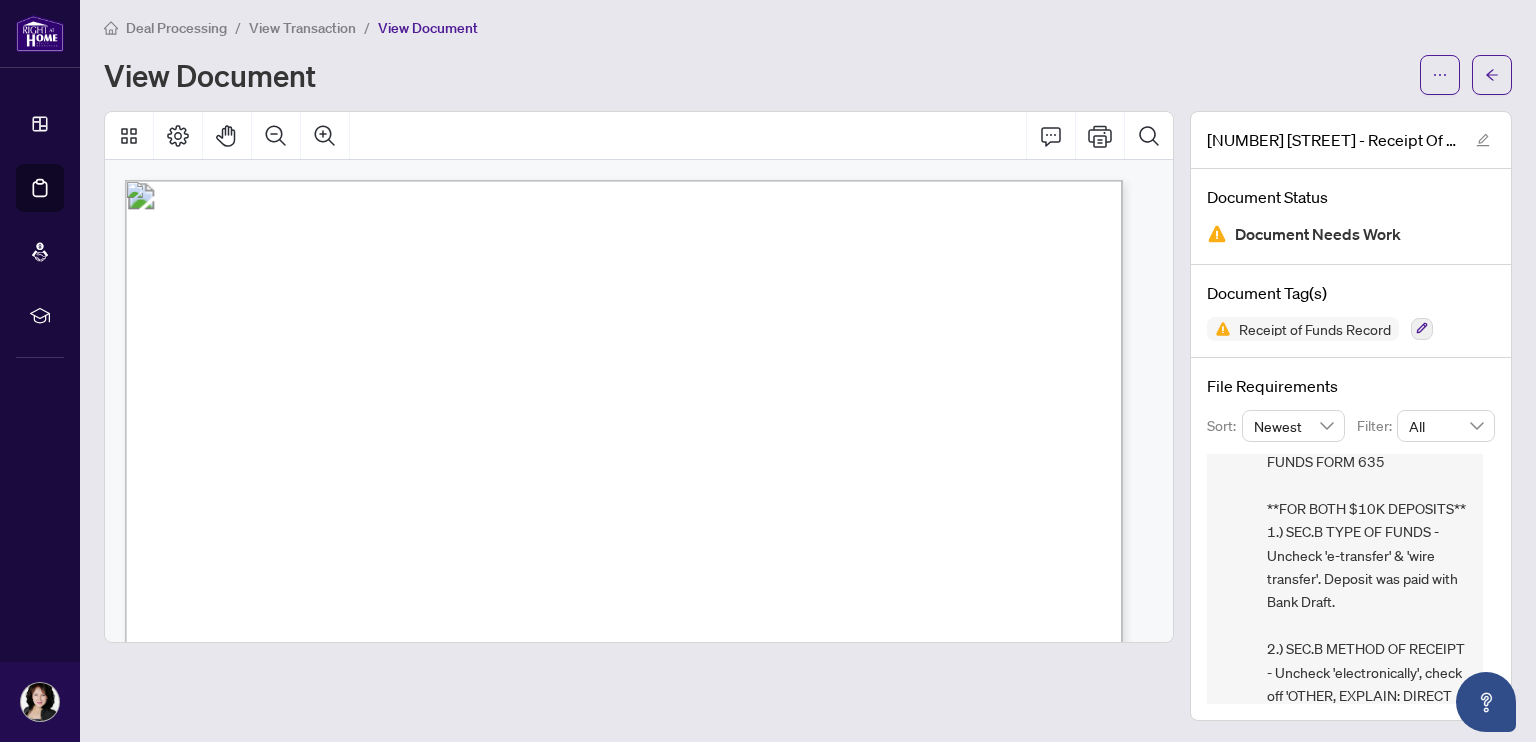 scroll, scrollTop: 100, scrollLeft: 0, axis: vertical 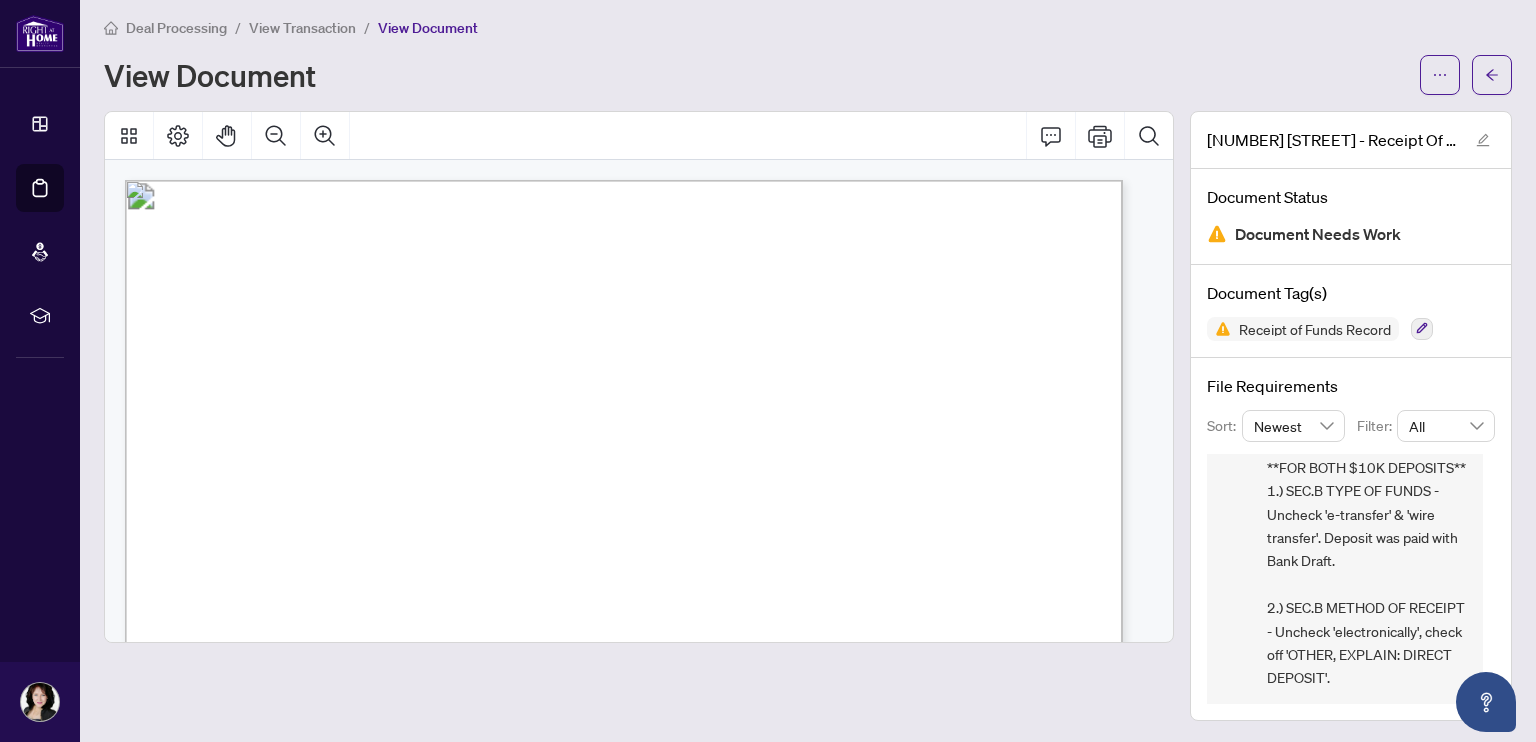 click on "[FIRST] [LAST]   [DATE] COMPLIANCE - RECEIPT OF FUNDS FORM 635
**FOR BOTH $10K DEPOSITS**
1.) SEC.B TYPE OF FUNDS - Uncheck 'e-transfer' & 'wire transfer'. Deposit was paid with Bank Draft.
2.) SEC.B METHOD OF RECEIPT - Uncheck 'electronically', check off 'OTHER, EXPLAIN: DIRECT DEPOSIT'.
3.) PAGE 2, SEC.C1 - Listing brokerage's account # to be entered here.
4.) PAGE 2, SEC.C2 ACCOUNT 1 - Listing brokerage's account #, account type & name of account (Must match account # entered in Sec.C1.). If listing brokerage refused to provide account details, check off 'Other, Explain: Listing brokerage refused to disclose account info on (date of refusal-required).
5.) PAGE 2, SEC.C2 ACCOUNT 2 - Client's account #, account type & name of account (who provided the funds). If client refused to provide account info, check off 'Other, Explain: Client refused to disclose account info on (date of refusal-required).'" at bounding box center [1351, 579] 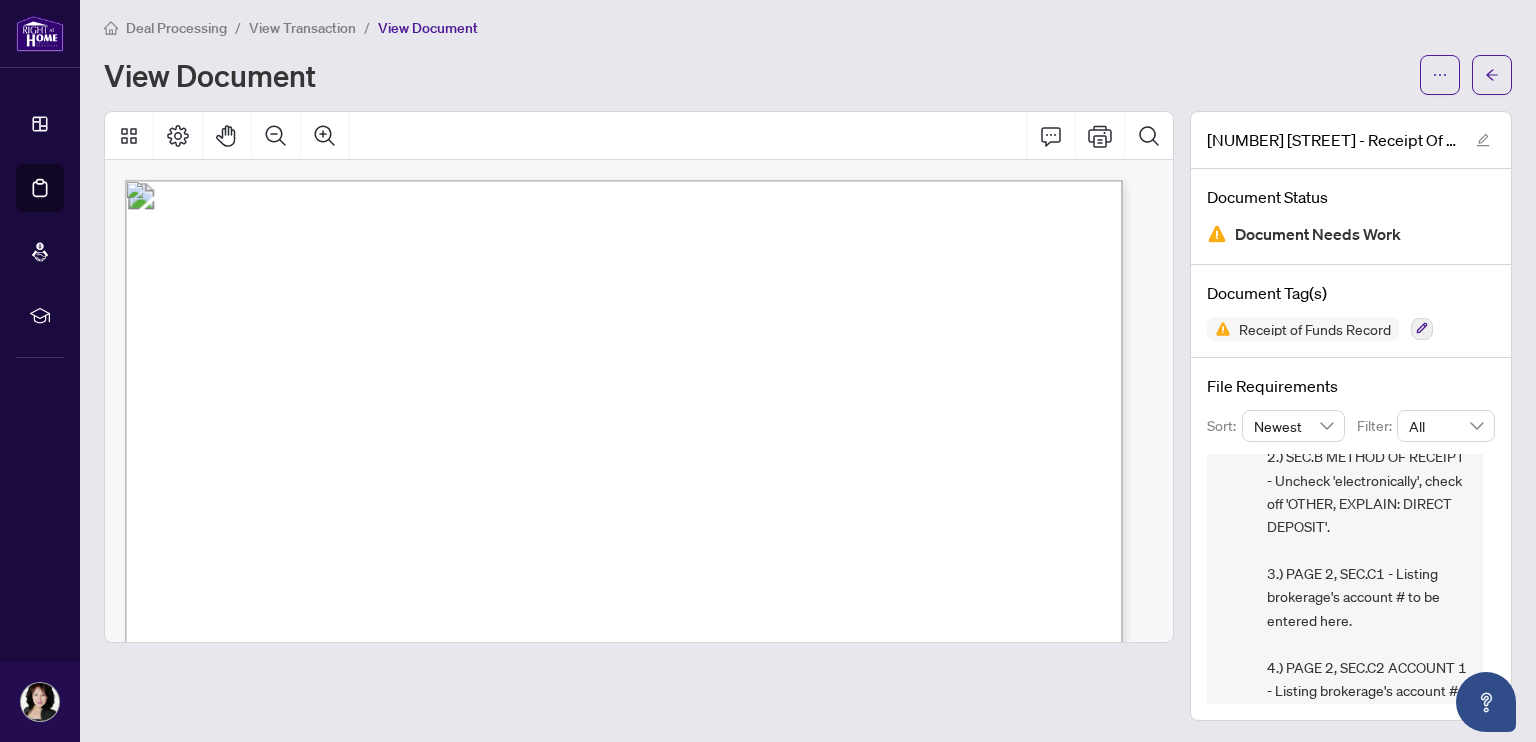 scroll, scrollTop: 271, scrollLeft: 0, axis: vertical 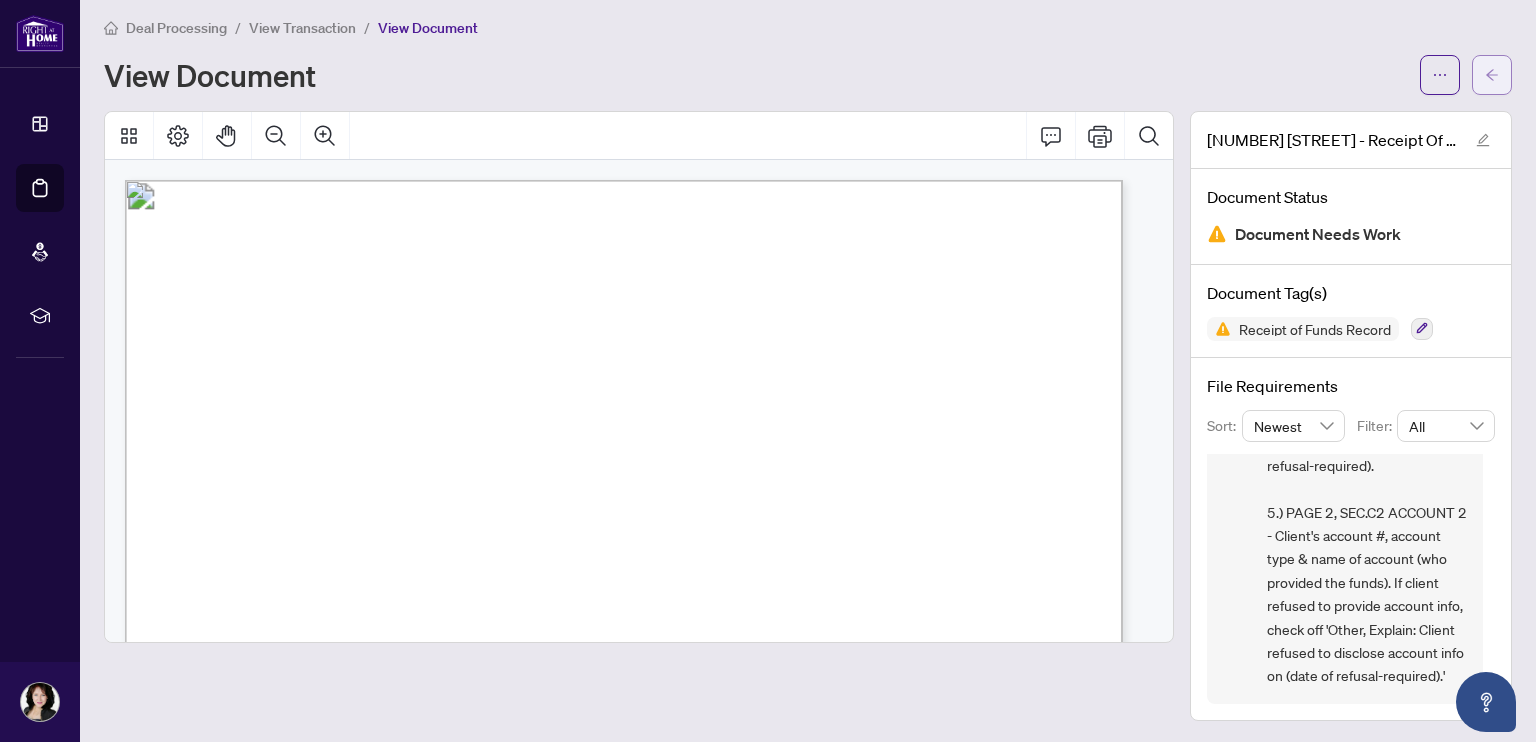 click 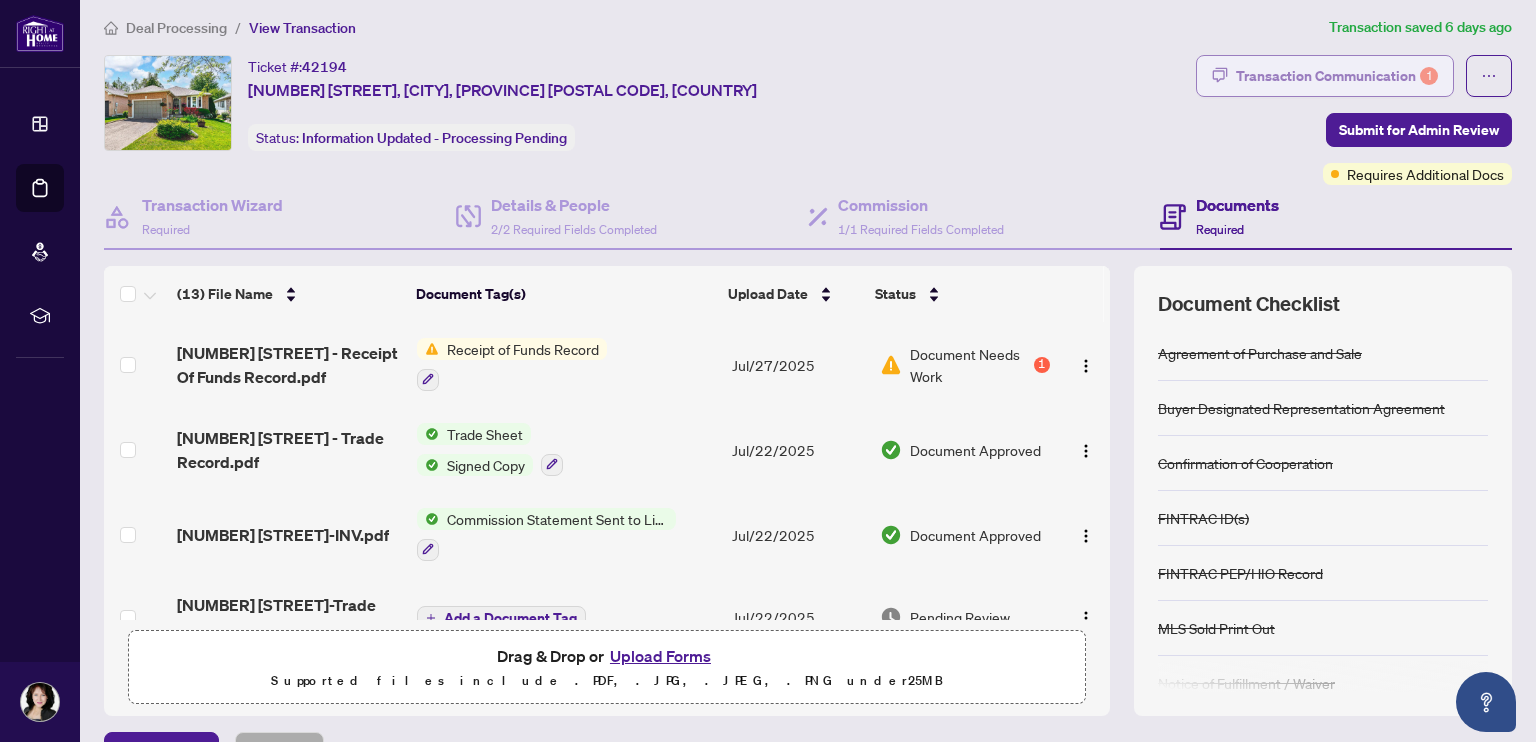 click on "Transaction Communication 1" at bounding box center [1337, 76] 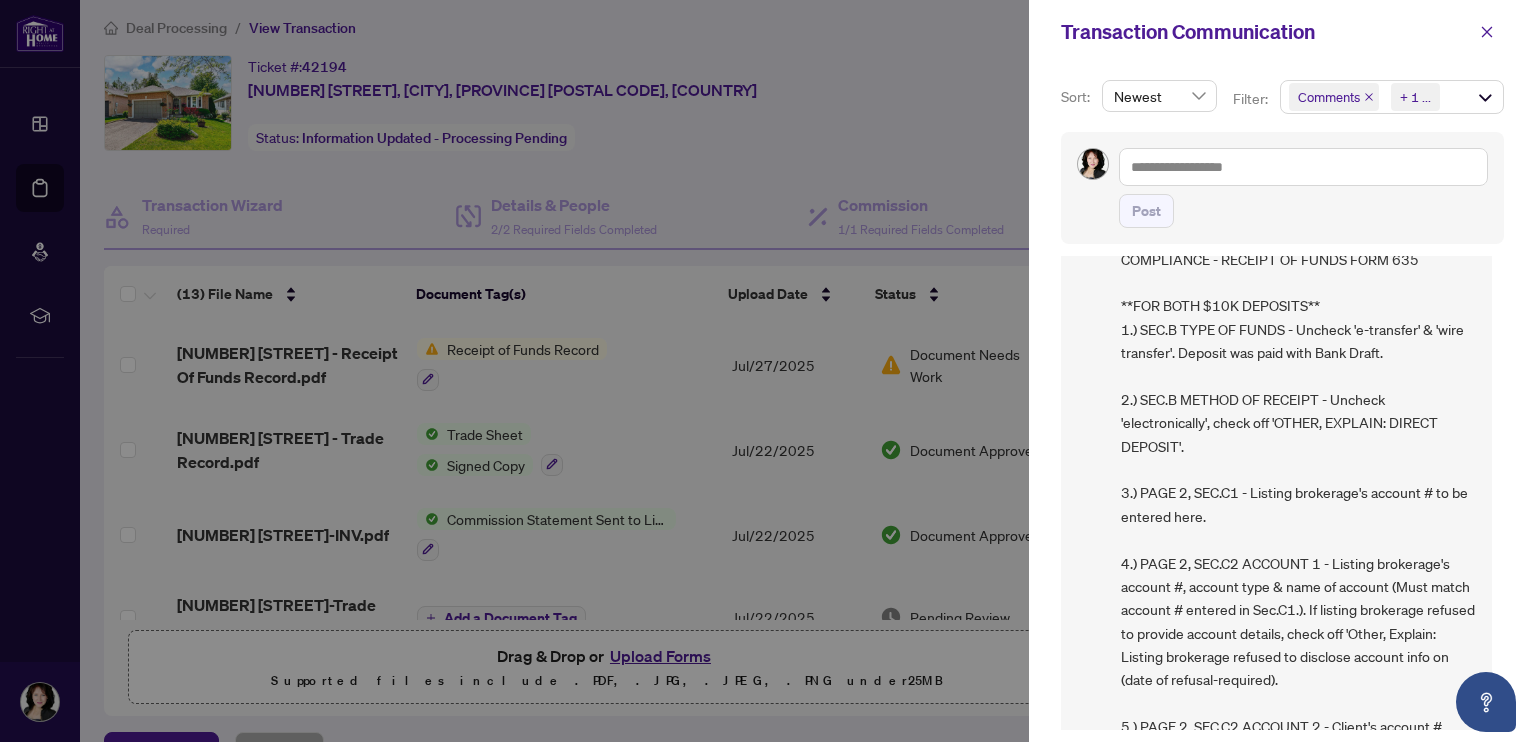 scroll, scrollTop: 148, scrollLeft: 0, axis: vertical 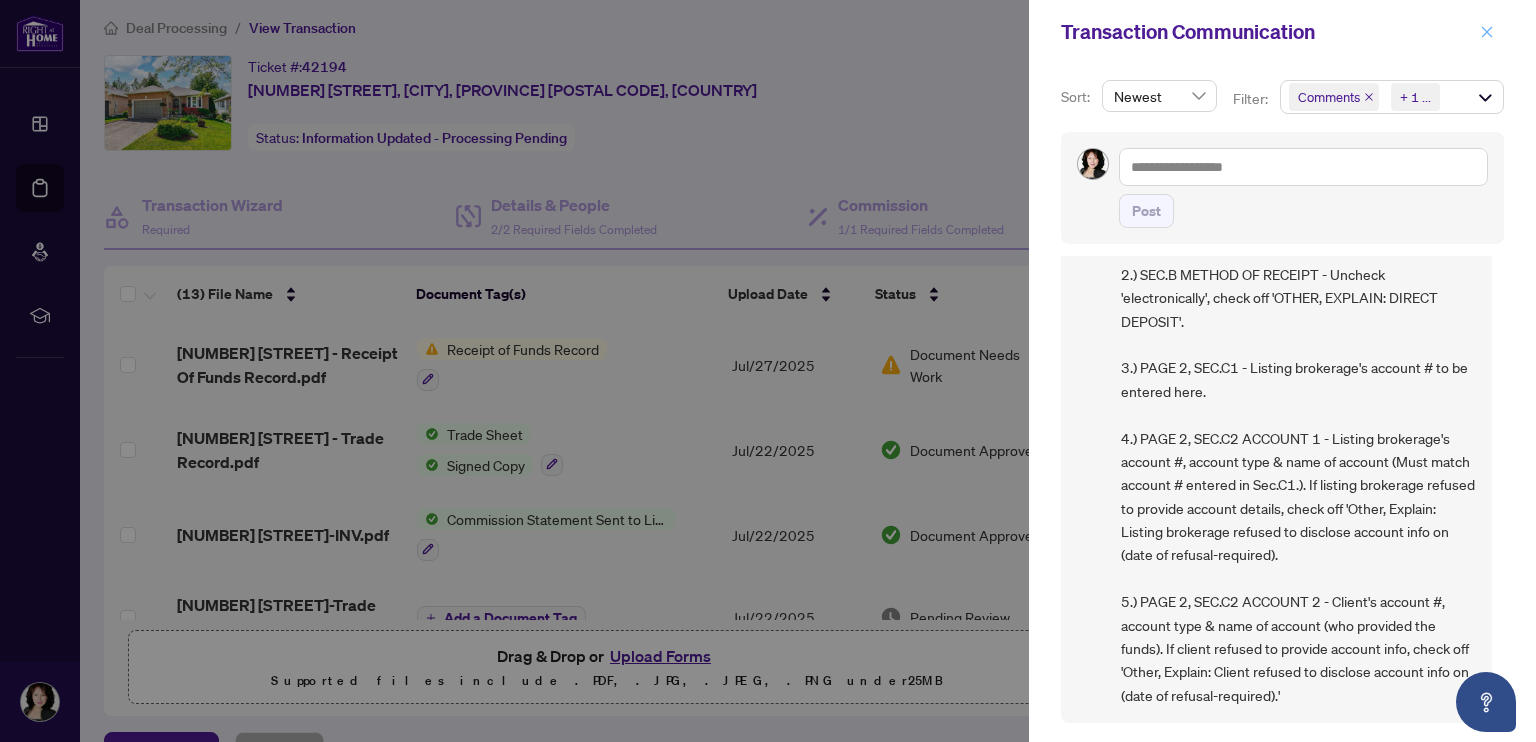 click 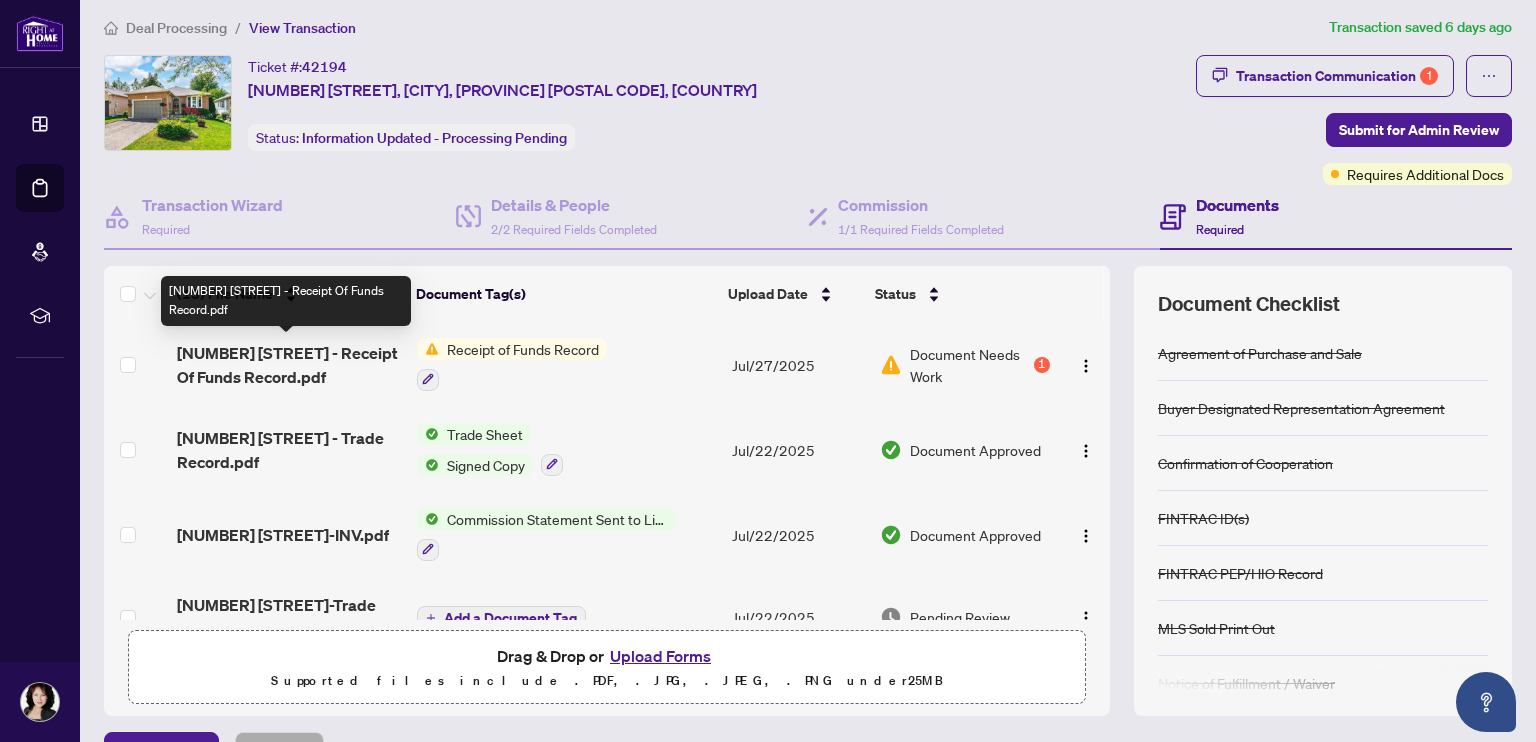 click on "[NUMBER] [STREET] - Receipt Of Funds Record.pdf" at bounding box center (289, 365) 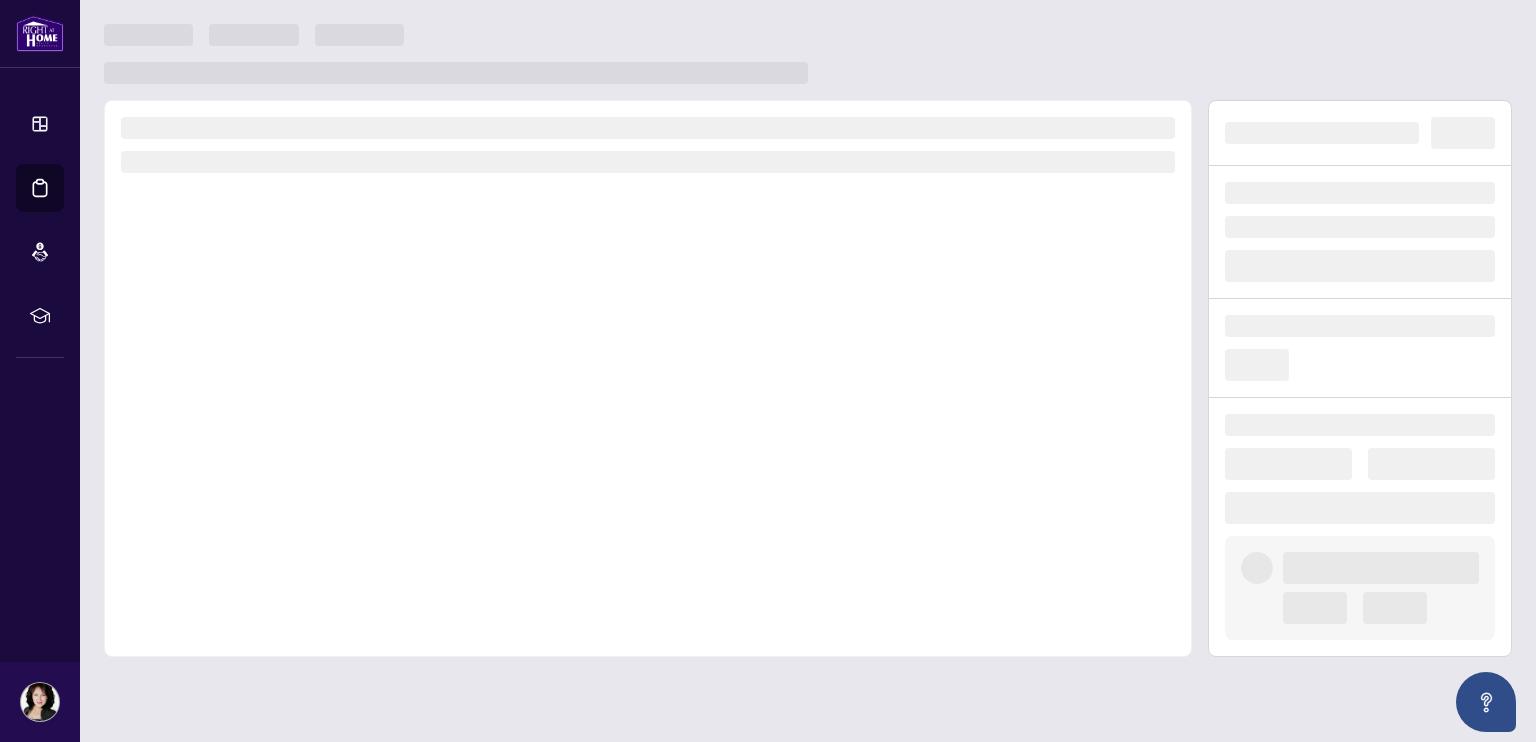 scroll, scrollTop: 0, scrollLeft: 0, axis: both 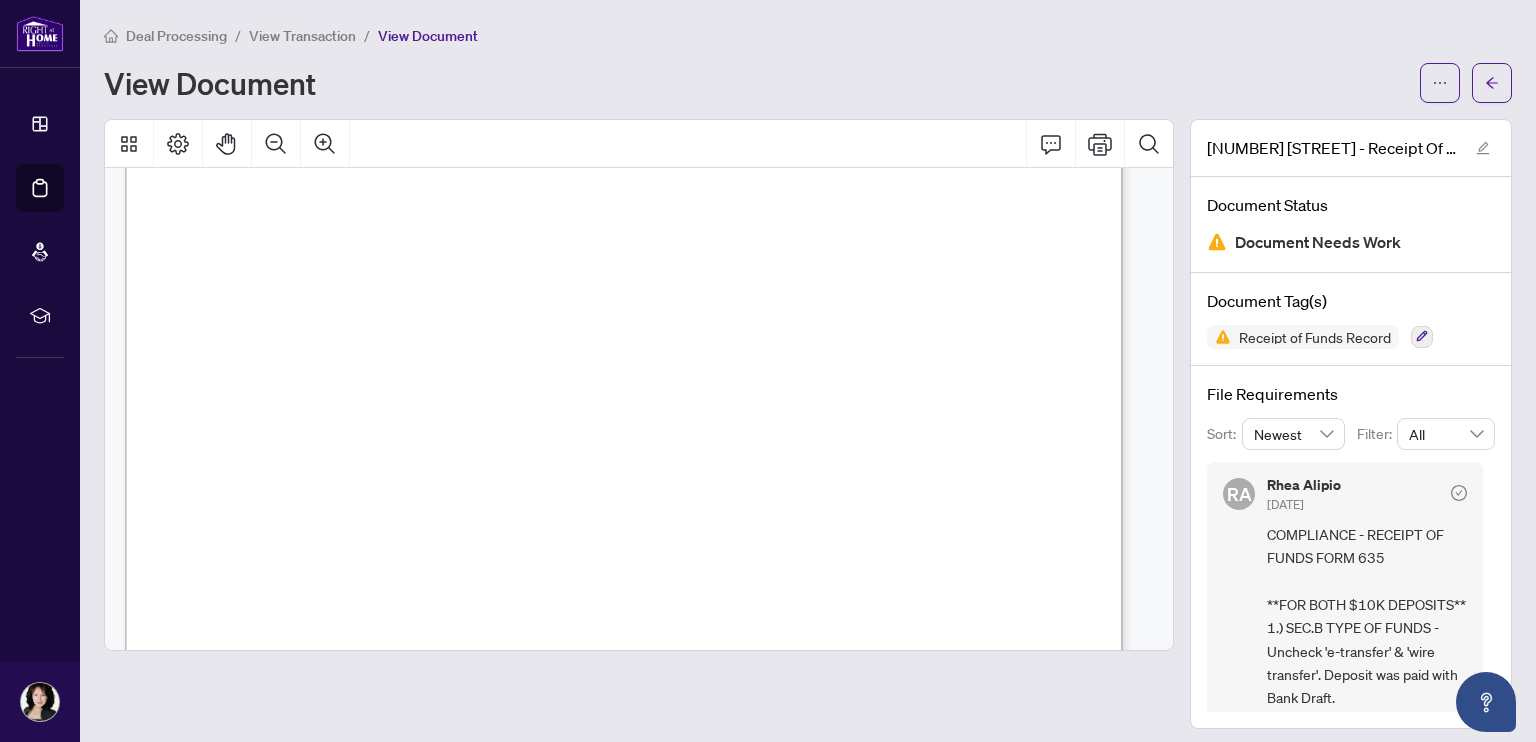 drag, startPoint x: 812, startPoint y: 489, endPoint x: 670, endPoint y: 491, distance: 142.01408 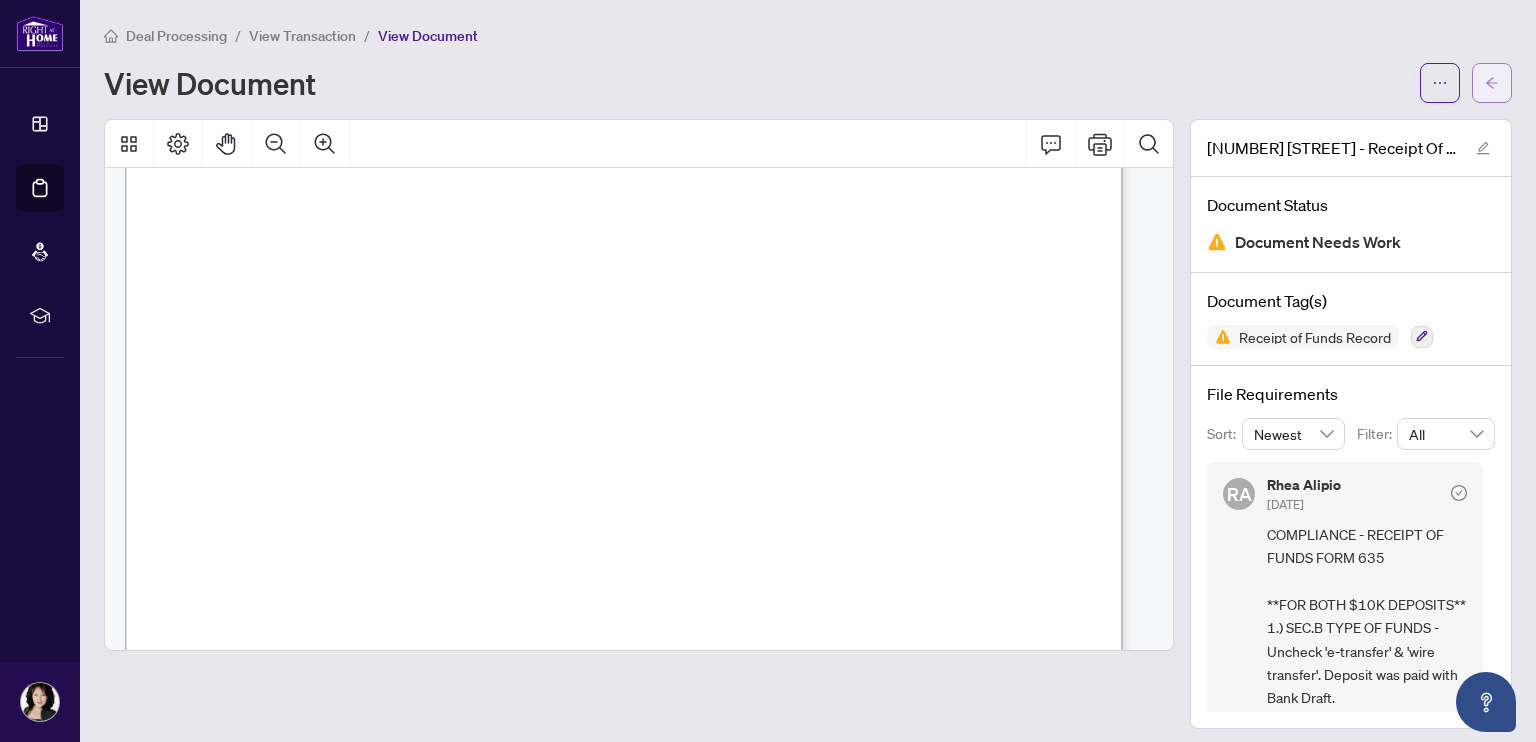 click at bounding box center [1492, 83] 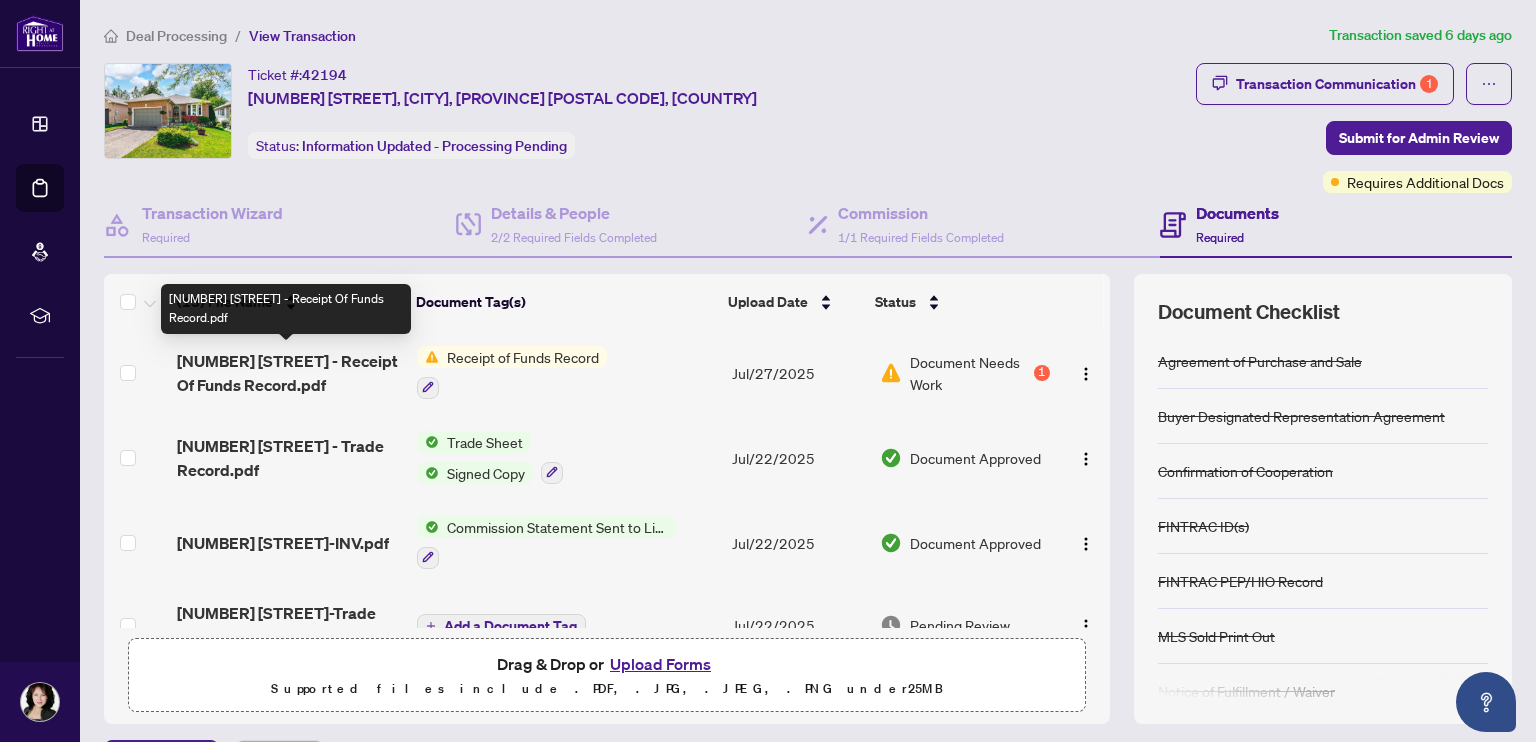 click on "[NUMBER] [STREET] - Receipt Of Funds Record.pdf" at bounding box center [289, 373] 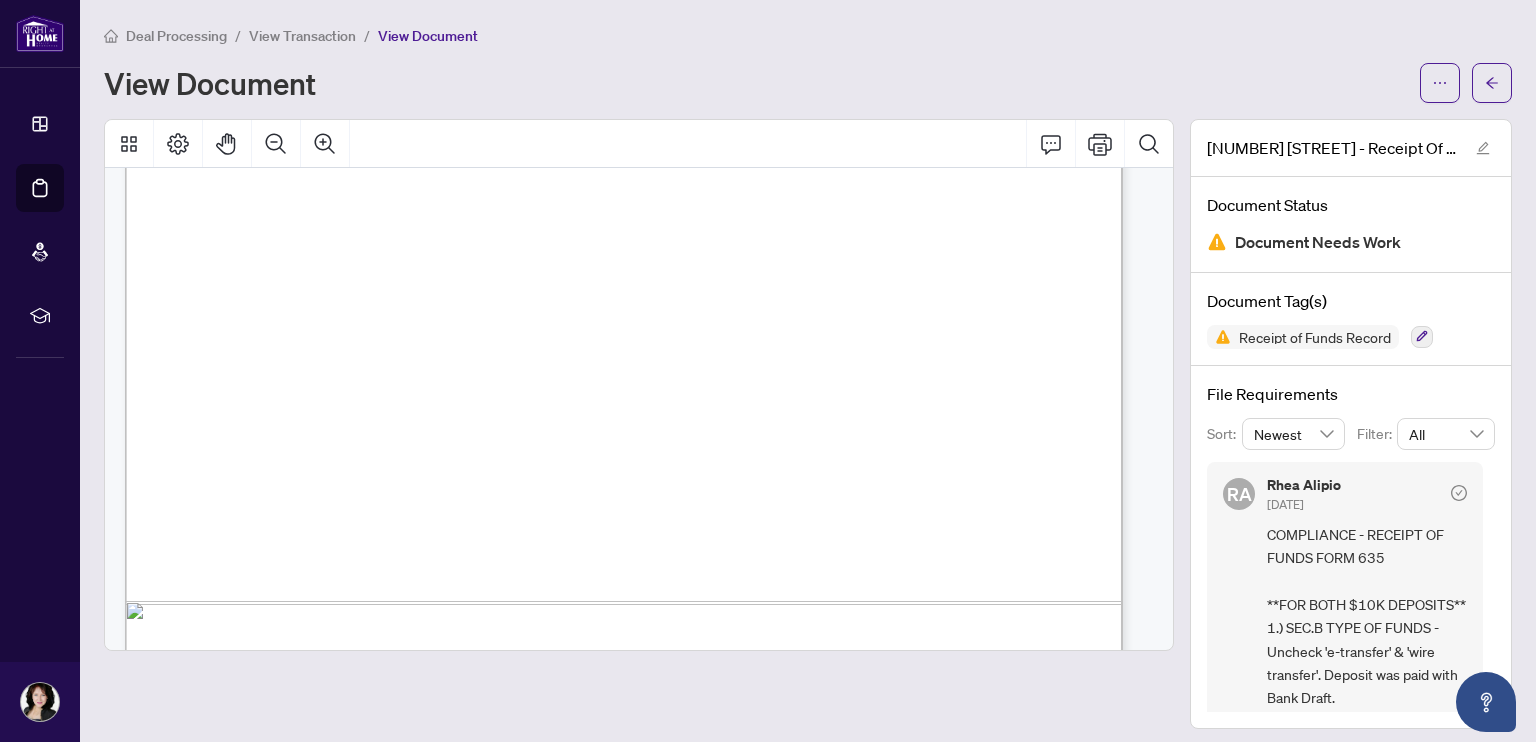 scroll, scrollTop: 1088, scrollLeft: 0, axis: vertical 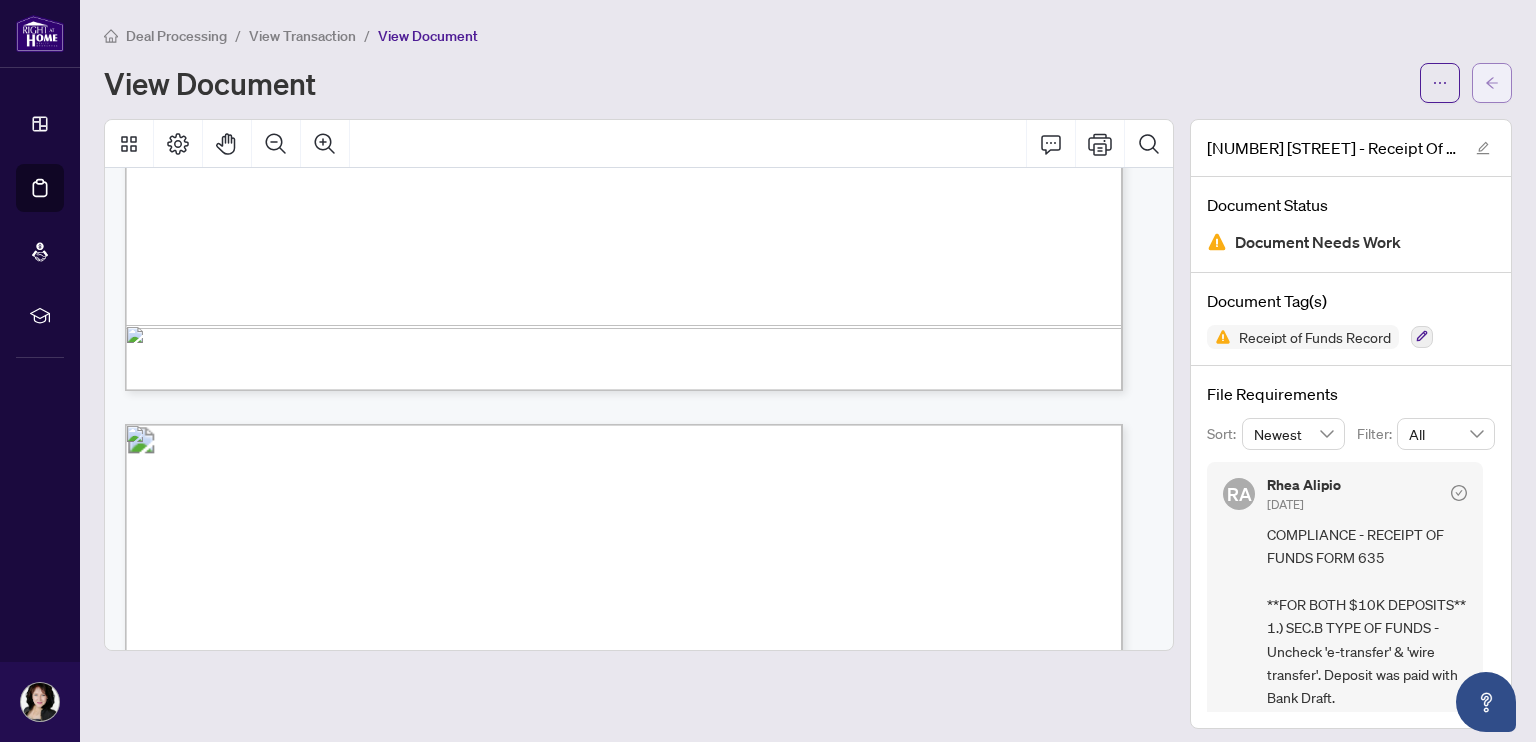 click at bounding box center [1492, 83] 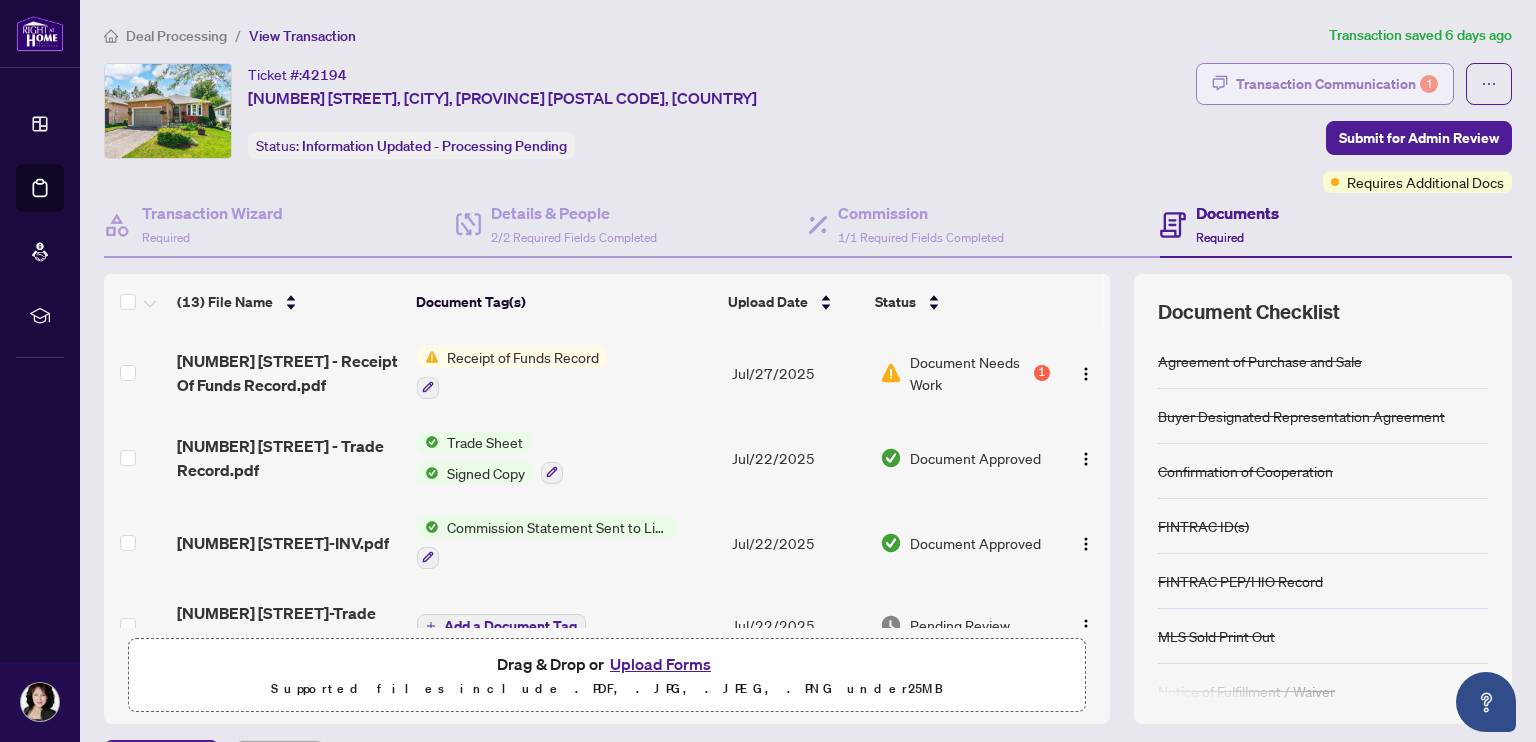 click on "Transaction Communication 1" at bounding box center (1337, 84) 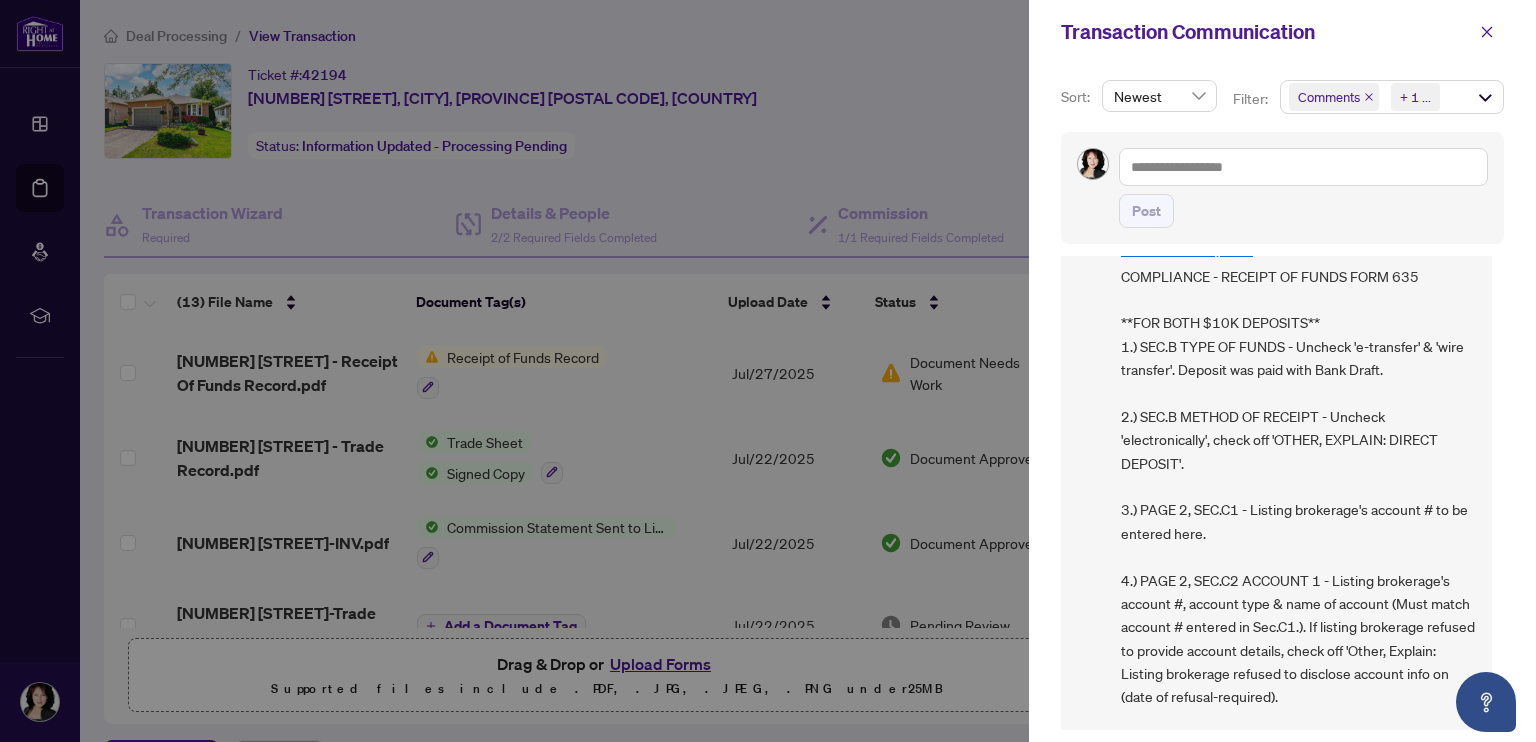 scroll, scrollTop: 124, scrollLeft: 0, axis: vertical 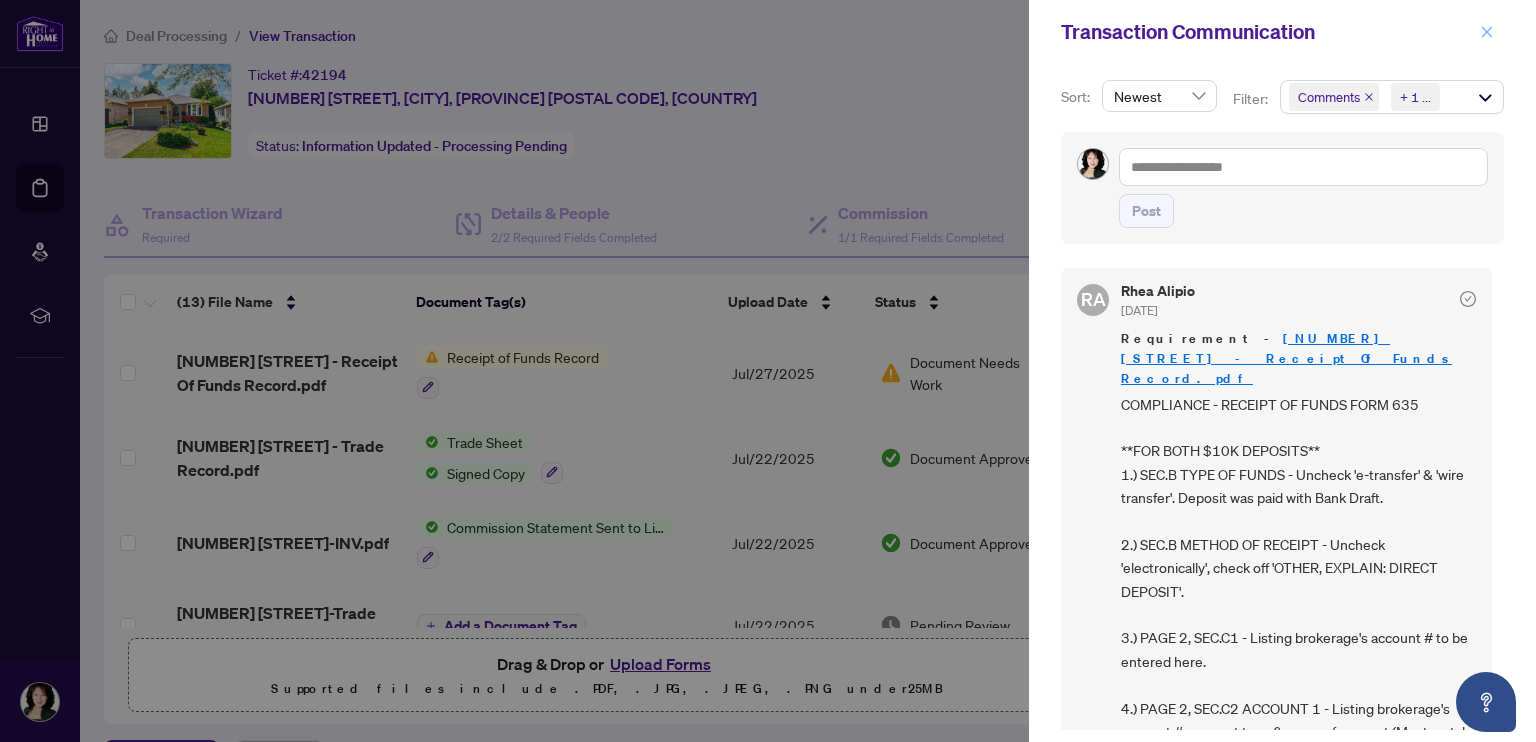 click 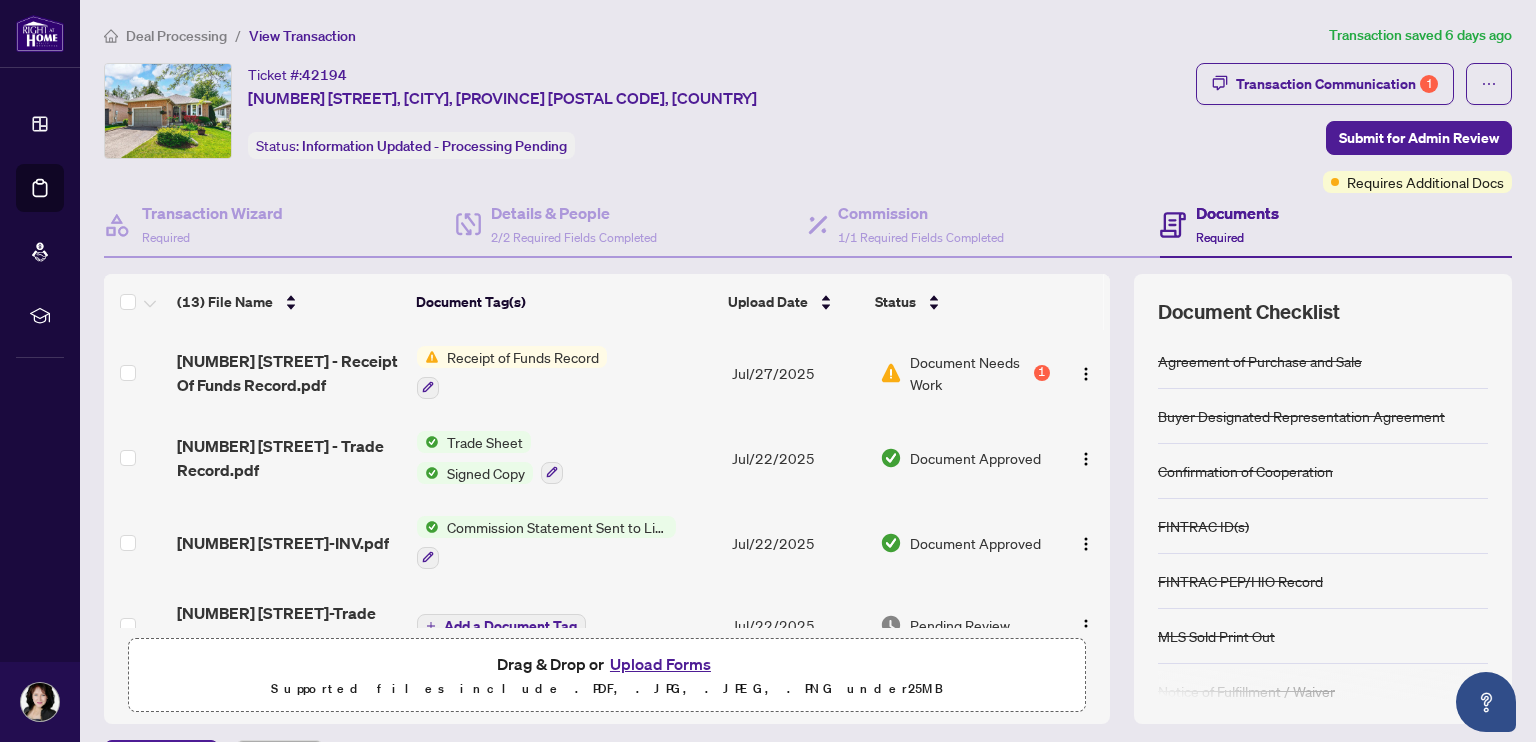 drag, startPoint x: 1088, startPoint y: 353, endPoint x: 1094, endPoint y: 382, distance: 29.614185 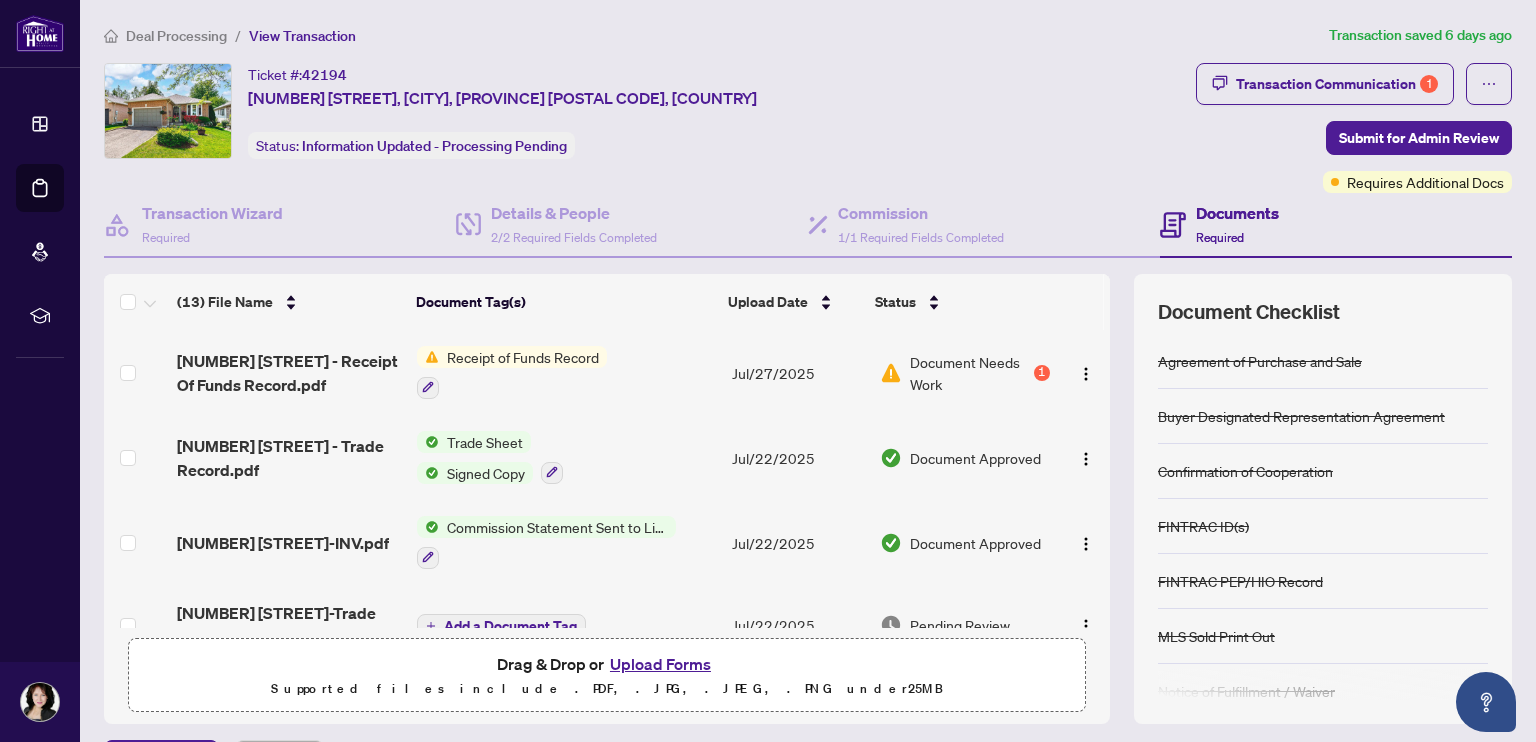 click at bounding box center (1078, 302) 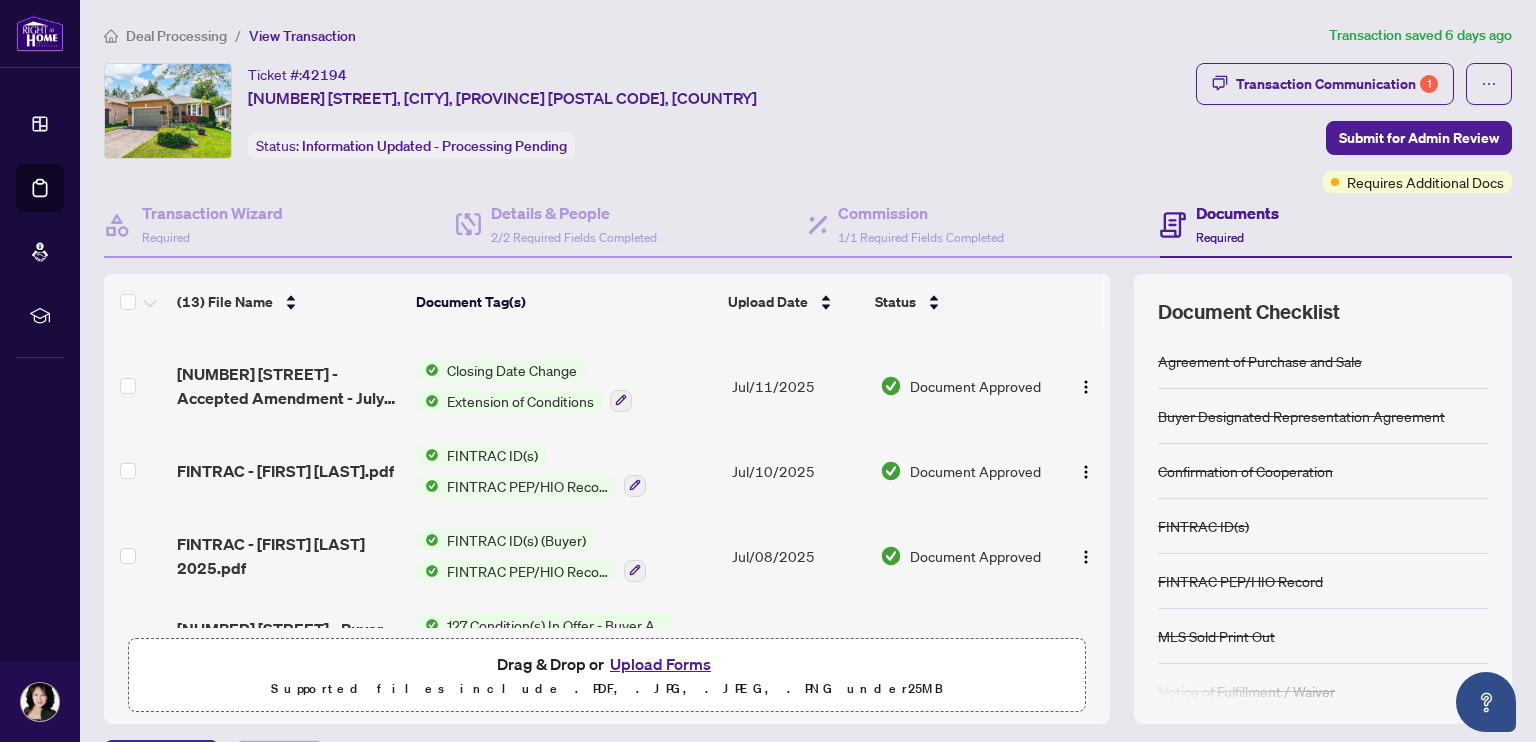 scroll, scrollTop: 510, scrollLeft: 0, axis: vertical 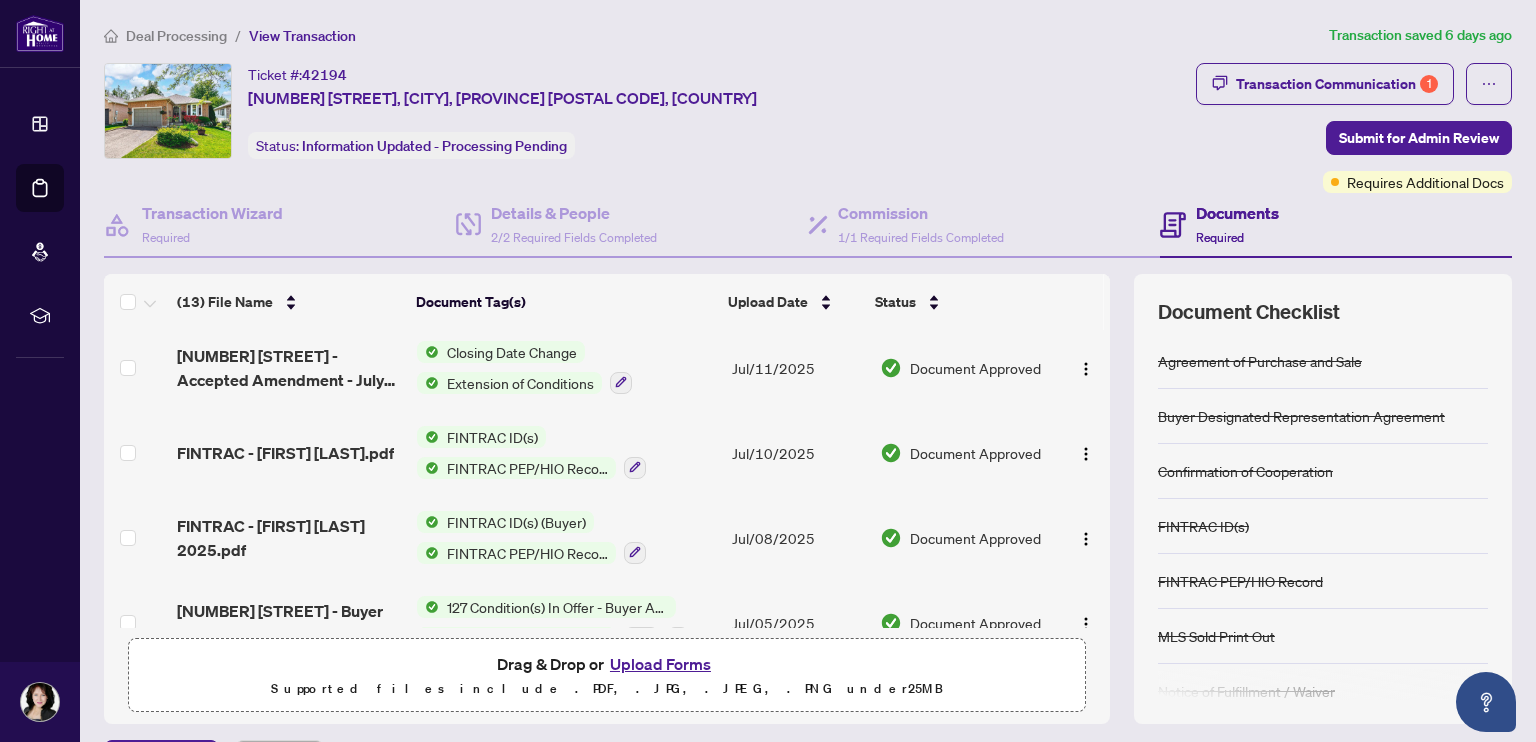 click on "FINTRAC ID(s)" at bounding box center [492, 437] 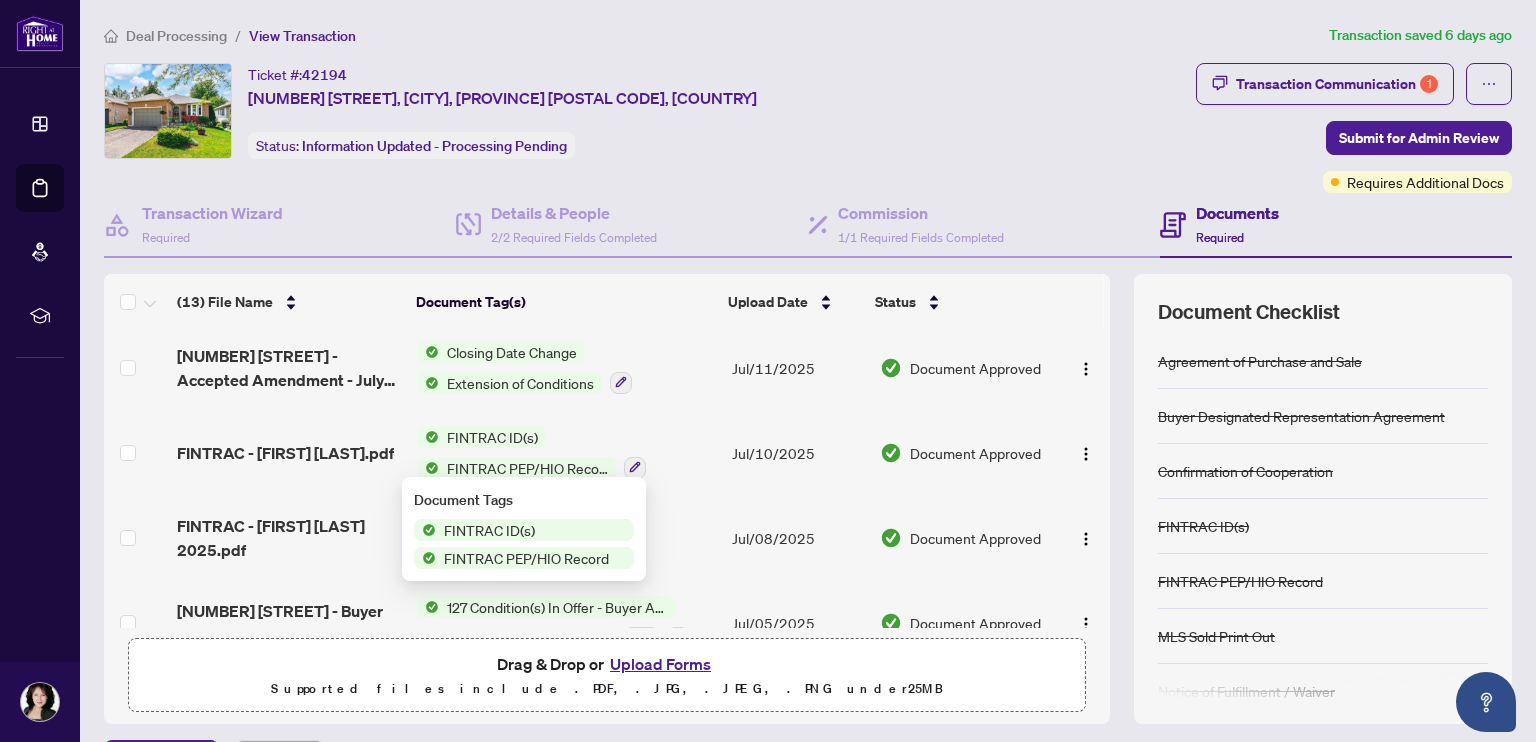 click on "FINTRAC ID(s)" at bounding box center (489, 530) 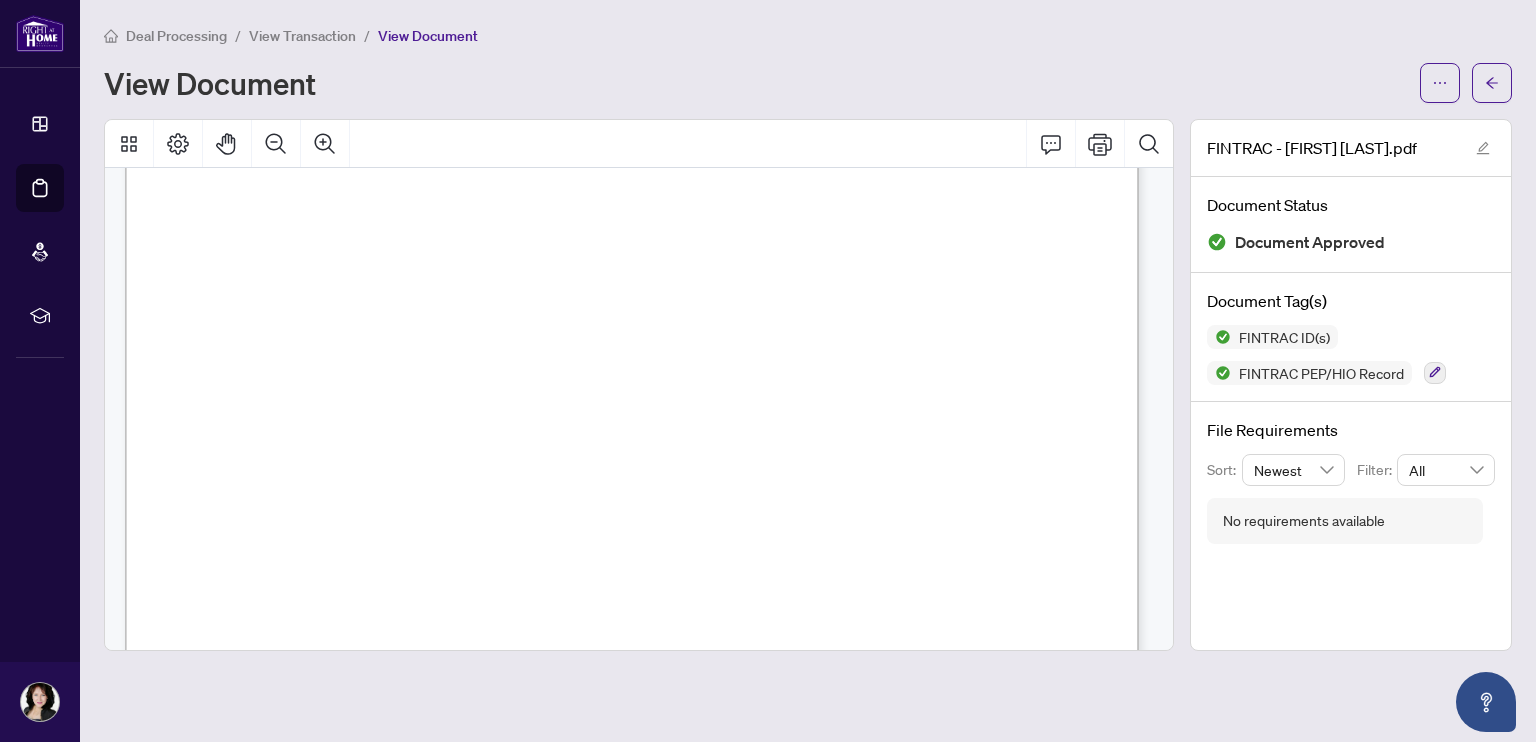 scroll, scrollTop: 292, scrollLeft: 0, axis: vertical 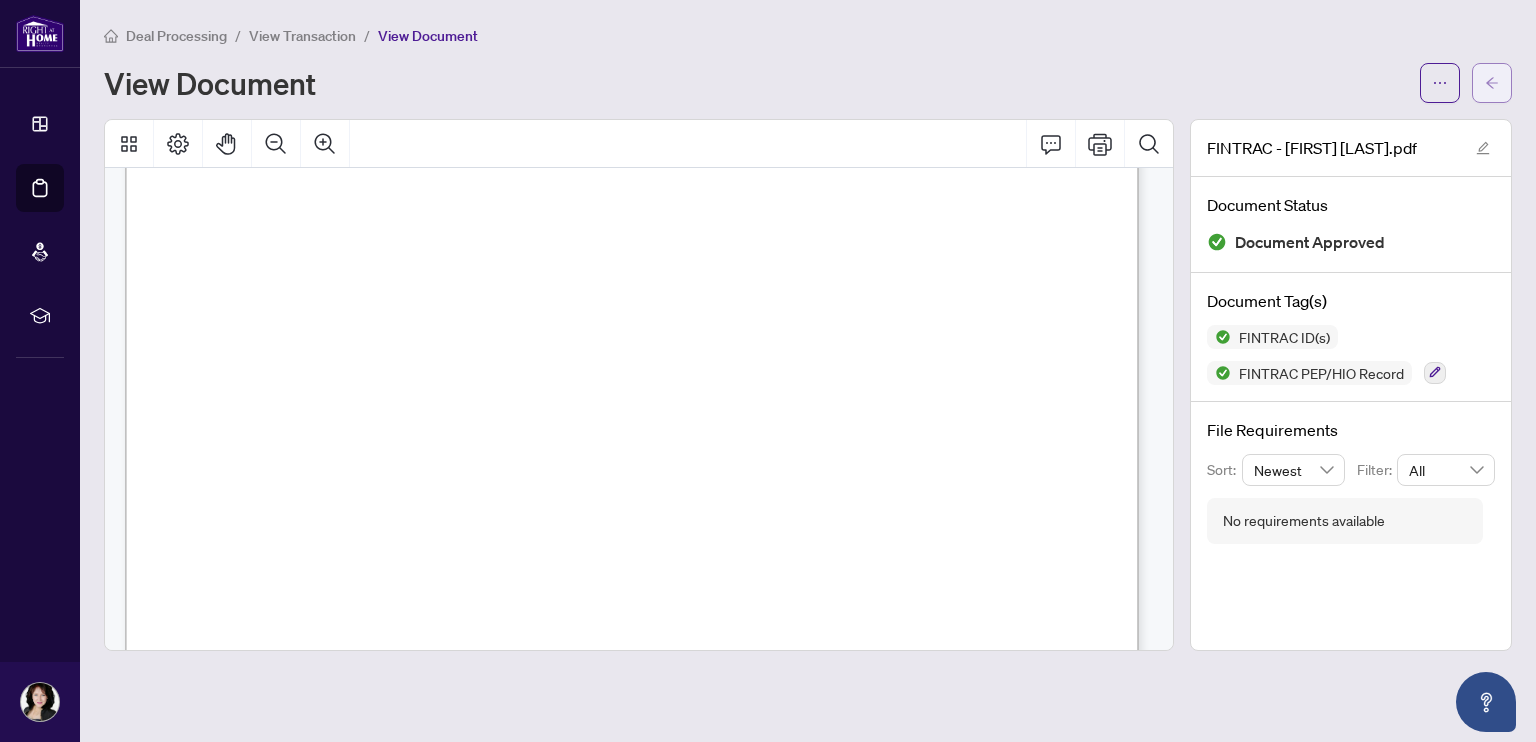click 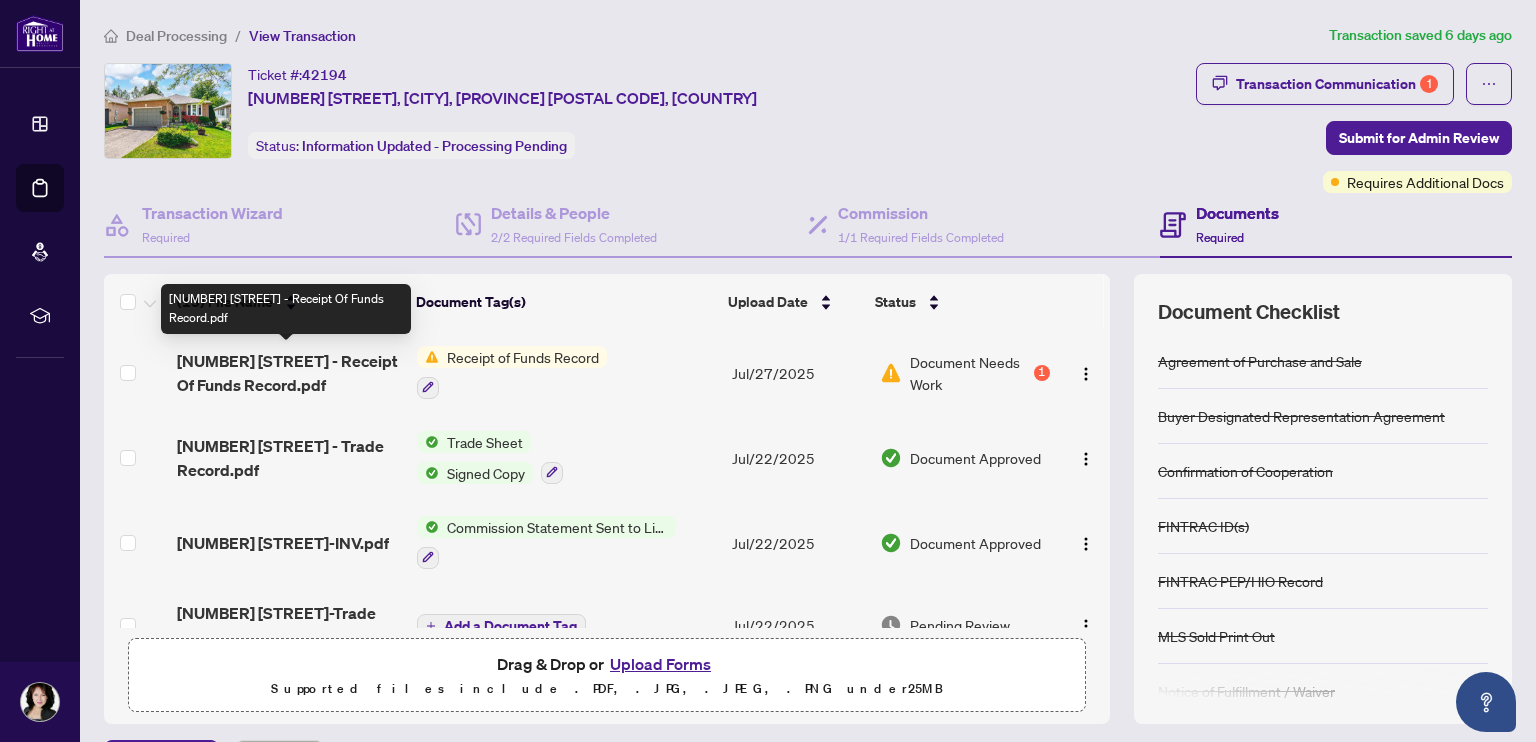 click on "[NUMBER] [STREET] - Receipt Of Funds Record.pdf" at bounding box center [289, 373] 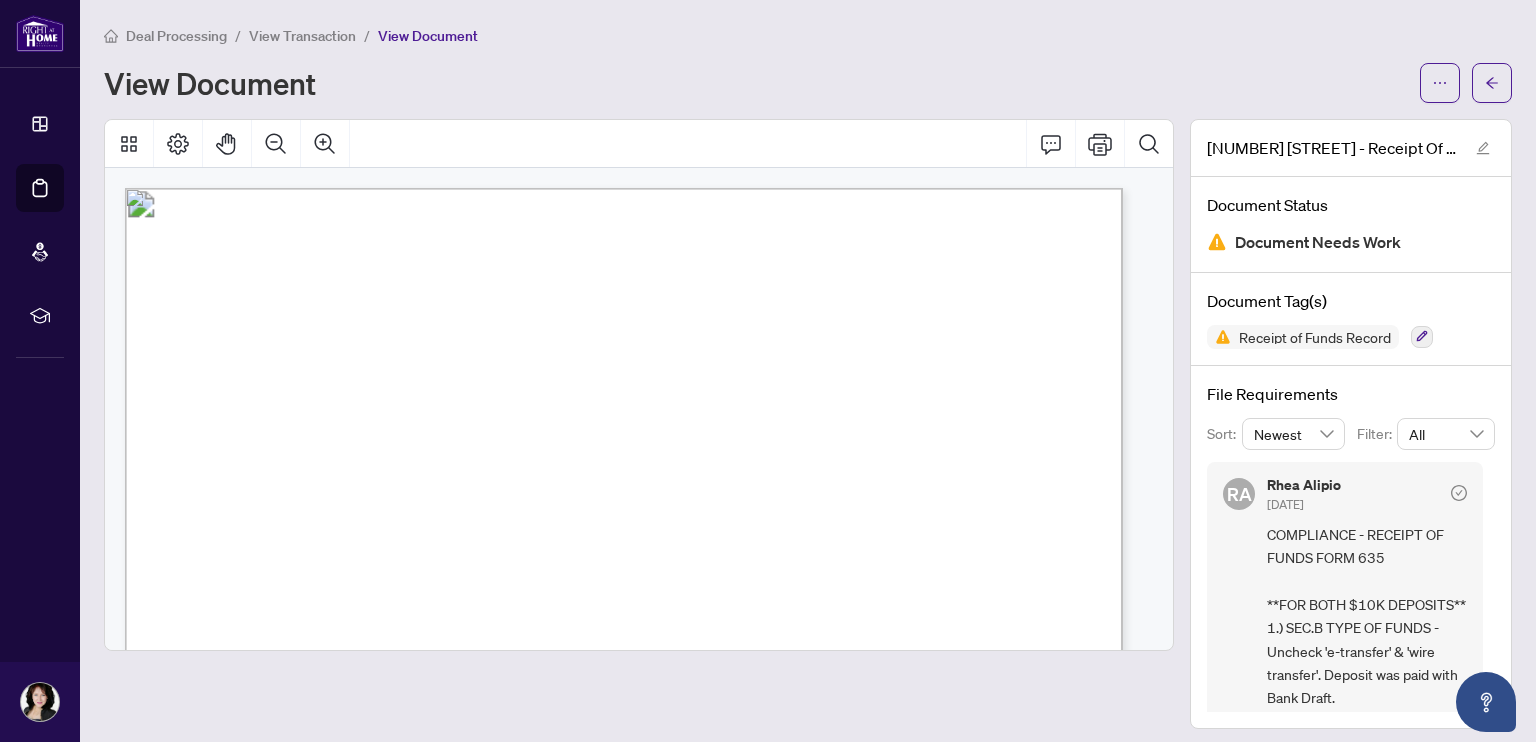 click on "[FIRST] [LAST]   [DATE] COMPLIANCE - RECEIPT OF FUNDS FORM 635
**FOR BOTH $10K DEPOSITS**
1.) SEC.B TYPE OF FUNDS - Uncheck 'e-transfer' & 'wire transfer'. Deposit was paid with Bank Draft.
2.) SEC.B METHOD OF RECEIPT - Uncheck 'electronically', check off 'OTHER, EXPLAIN: DIRECT DEPOSIT'.
3.) PAGE 2, SEC.C1 - Listing brokerage's account # to be entered here.
4.) PAGE 2, SEC.C2 ACCOUNT 1 - Listing brokerage's account #, account type & name of account (Must match account # entered in Sec.C1.). If listing brokerage refused to provide account details, check off 'Other, Explain: Listing brokerage refused to disclose account info on (date of refusal-required).
5.) PAGE 2, SEC.C2 ACCOUNT 2 - Client's account #, account type & name of account (who provided the funds). If client refused to provide account info, check off 'Other, Explain: Client refused to disclose account info on (date of refusal-required).'" at bounding box center (1351, 587) 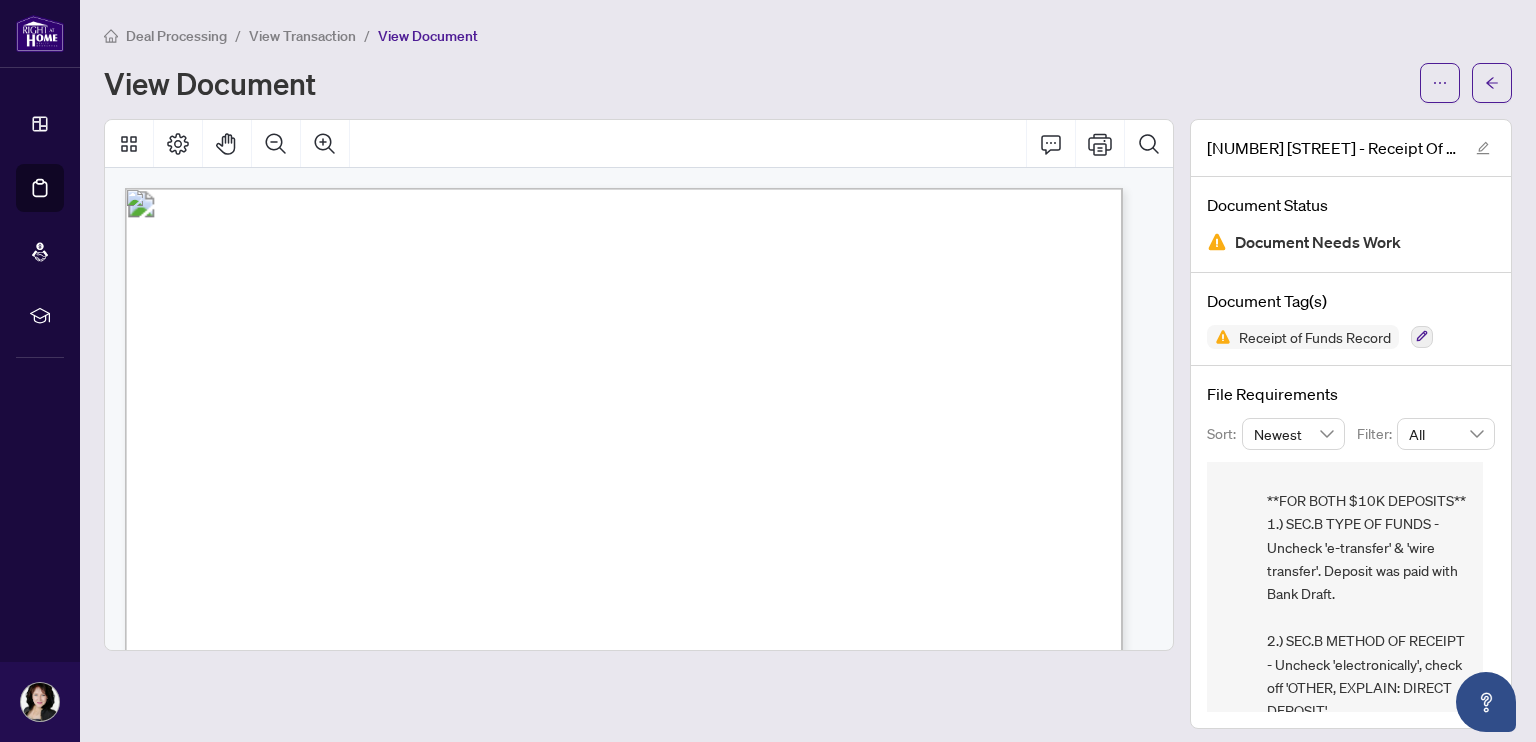 scroll, scrollTop: 110, scrollLeft: 0, axis: vertical 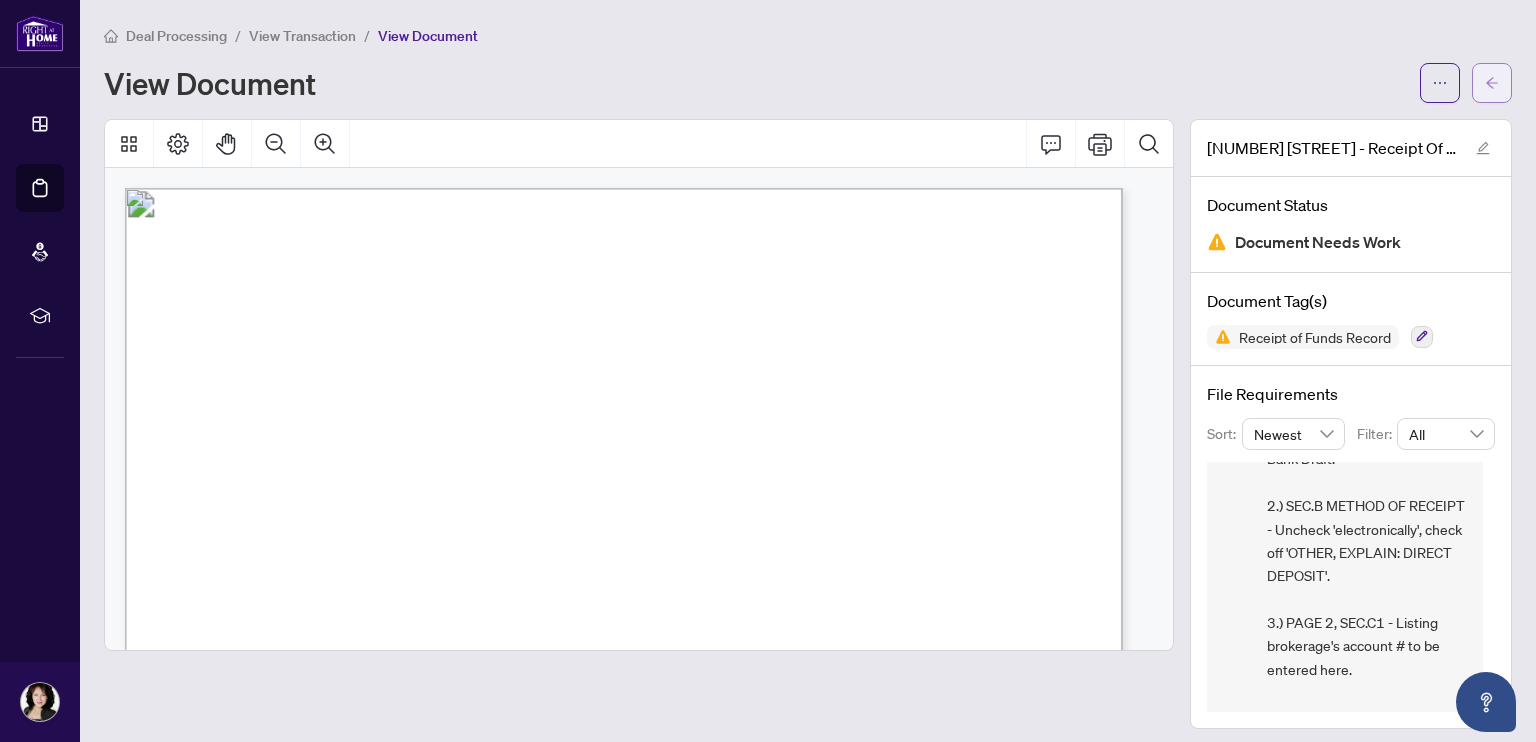click 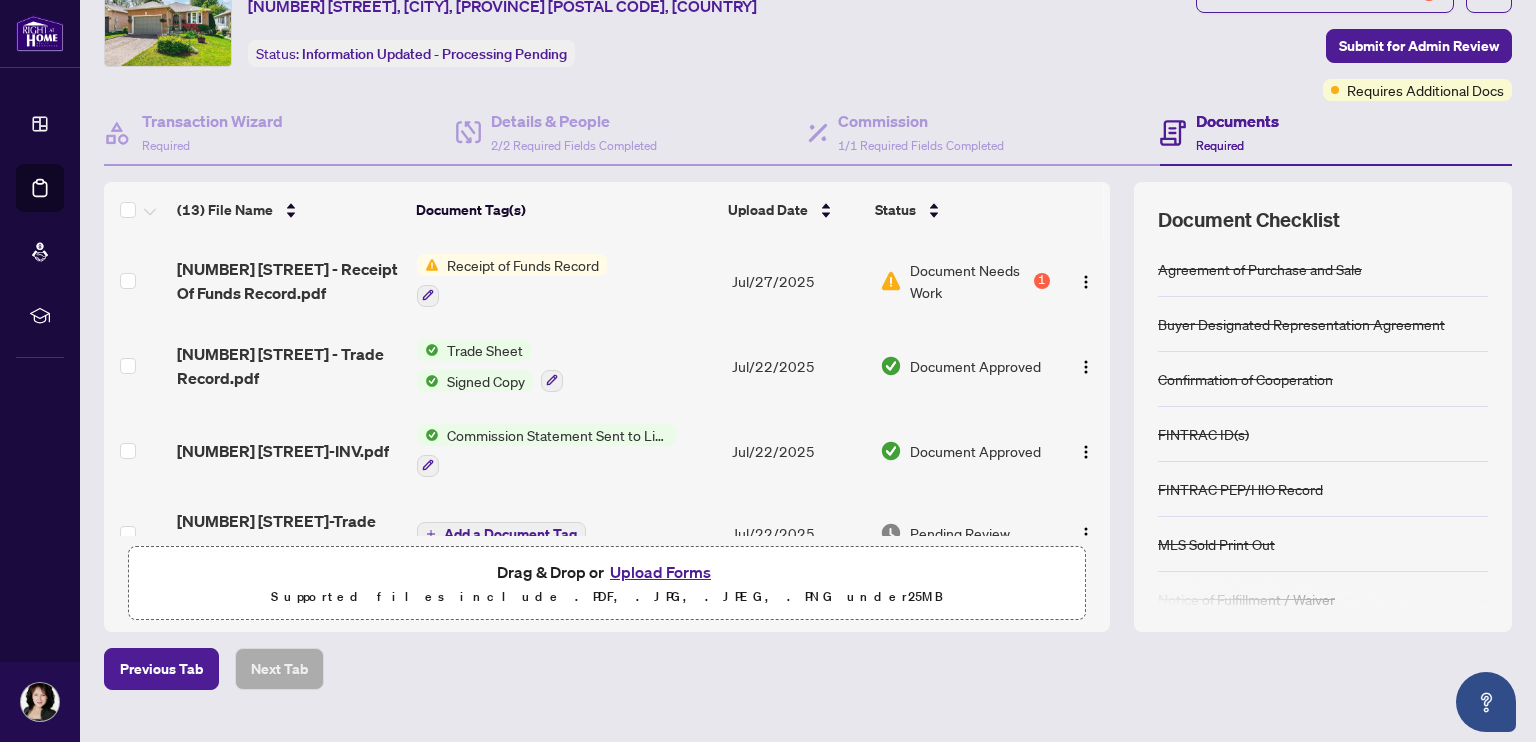 scroll, scrollTop: 131, scrollLeft: 0, axis: vertical 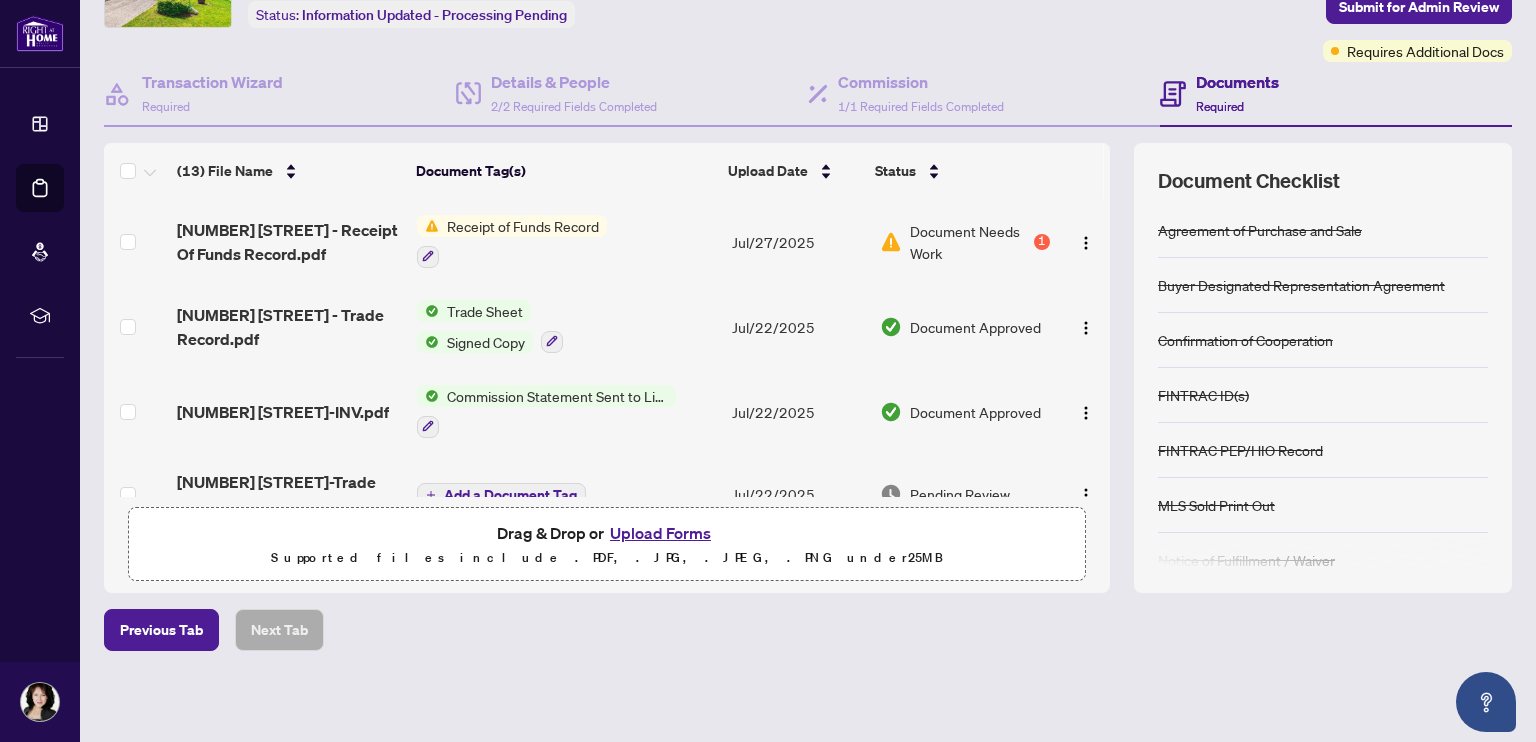 click on "Upload Forms" at bounding box center [660, 533] 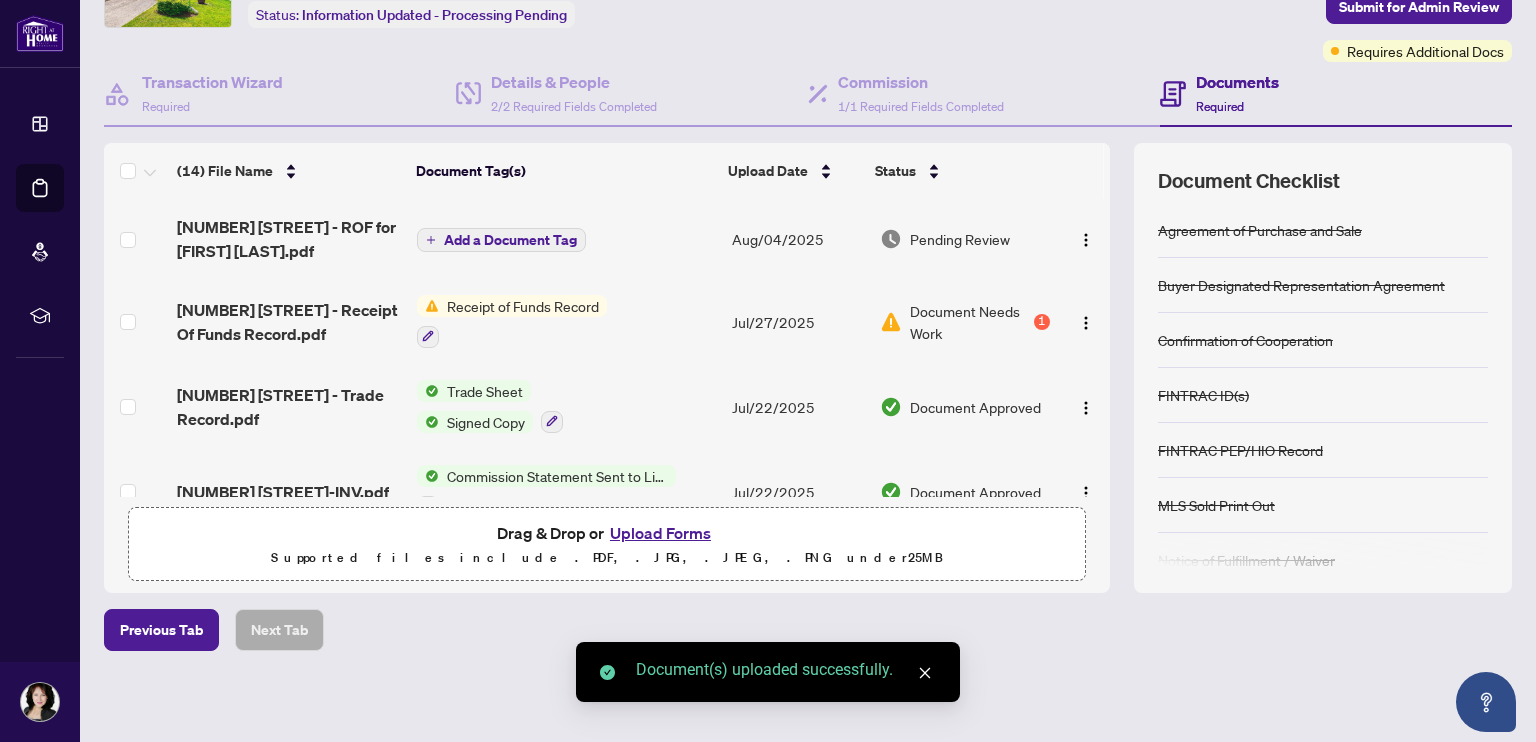 click on "Add a Document Tag" at bounding box center (510, 240) 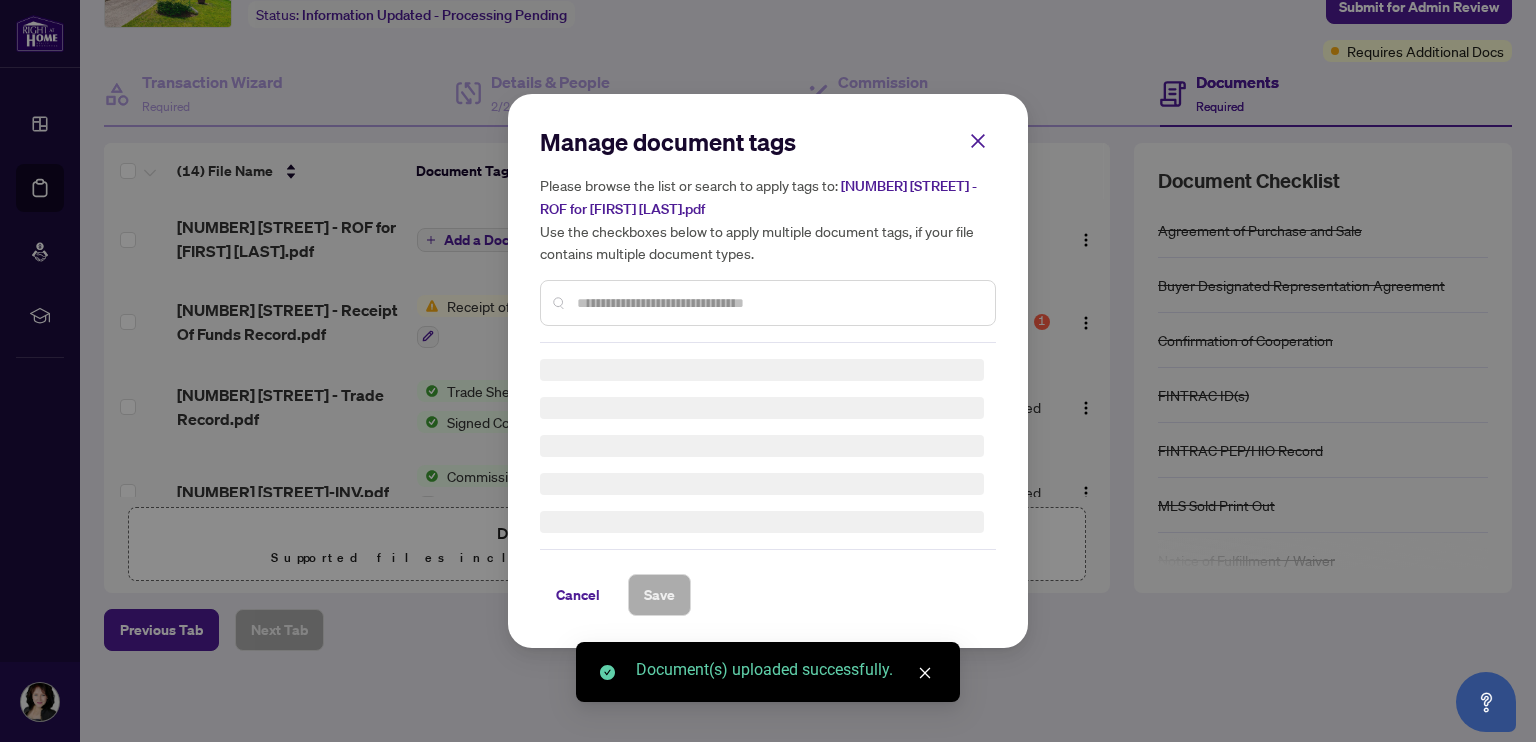 click on "Manage document tags Please browse the list or search to apply tags to:   [NUMBER] [STREET] - ROF for [FIRST] [LAST].pdf   Use the checkboxes below to apply multiple document tags, if your file contains multiple document types." at bounding box center (768, 234) 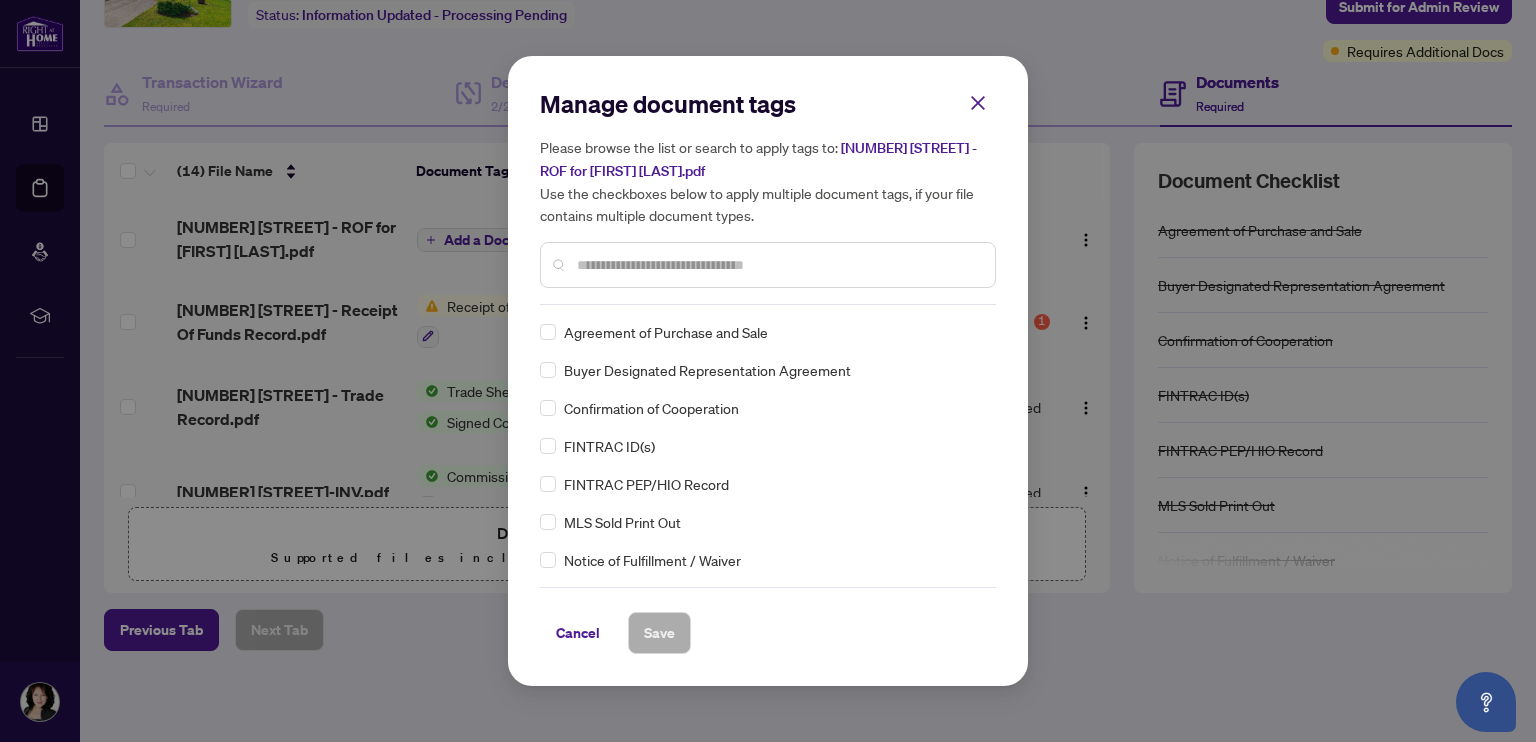 click at bounding box center (778, 265) 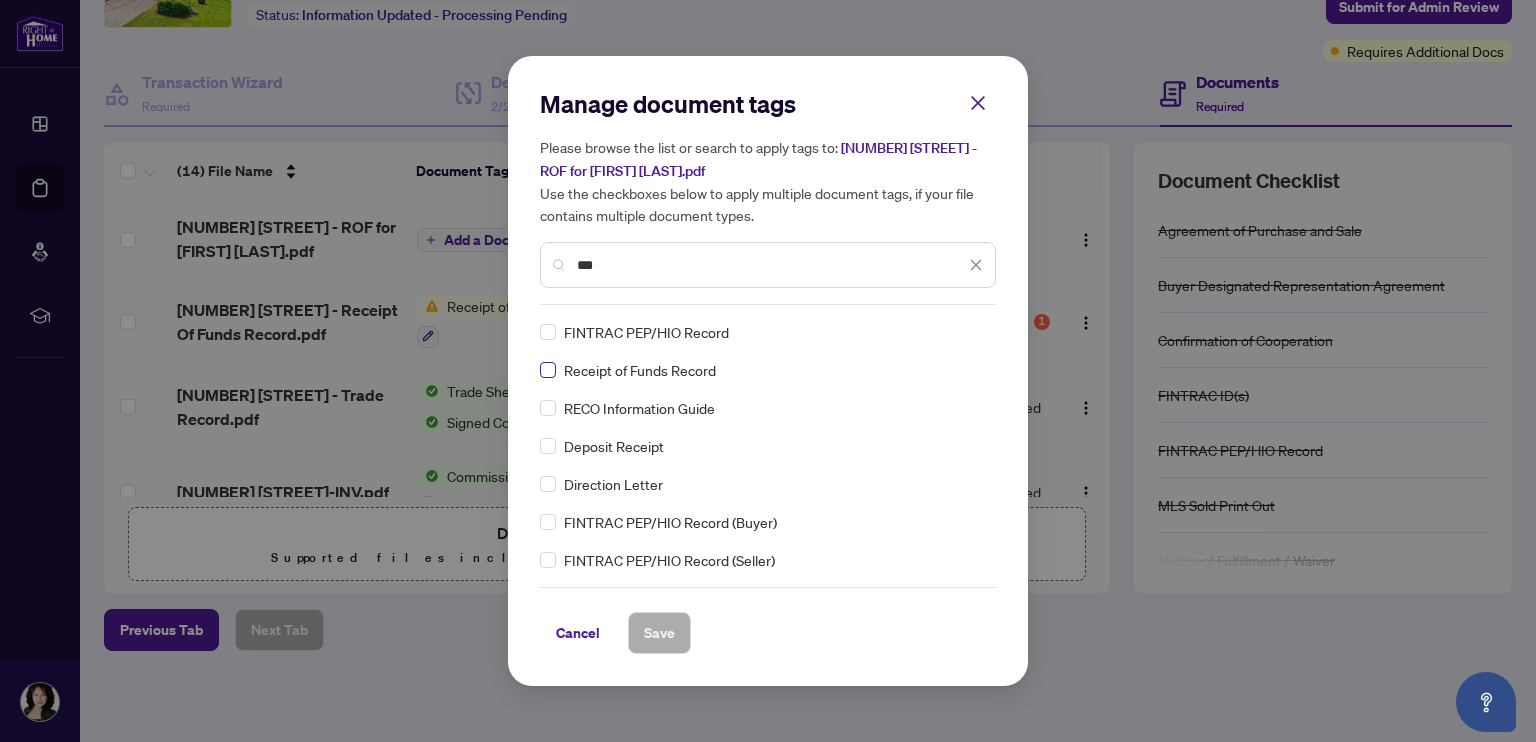 type on "***" 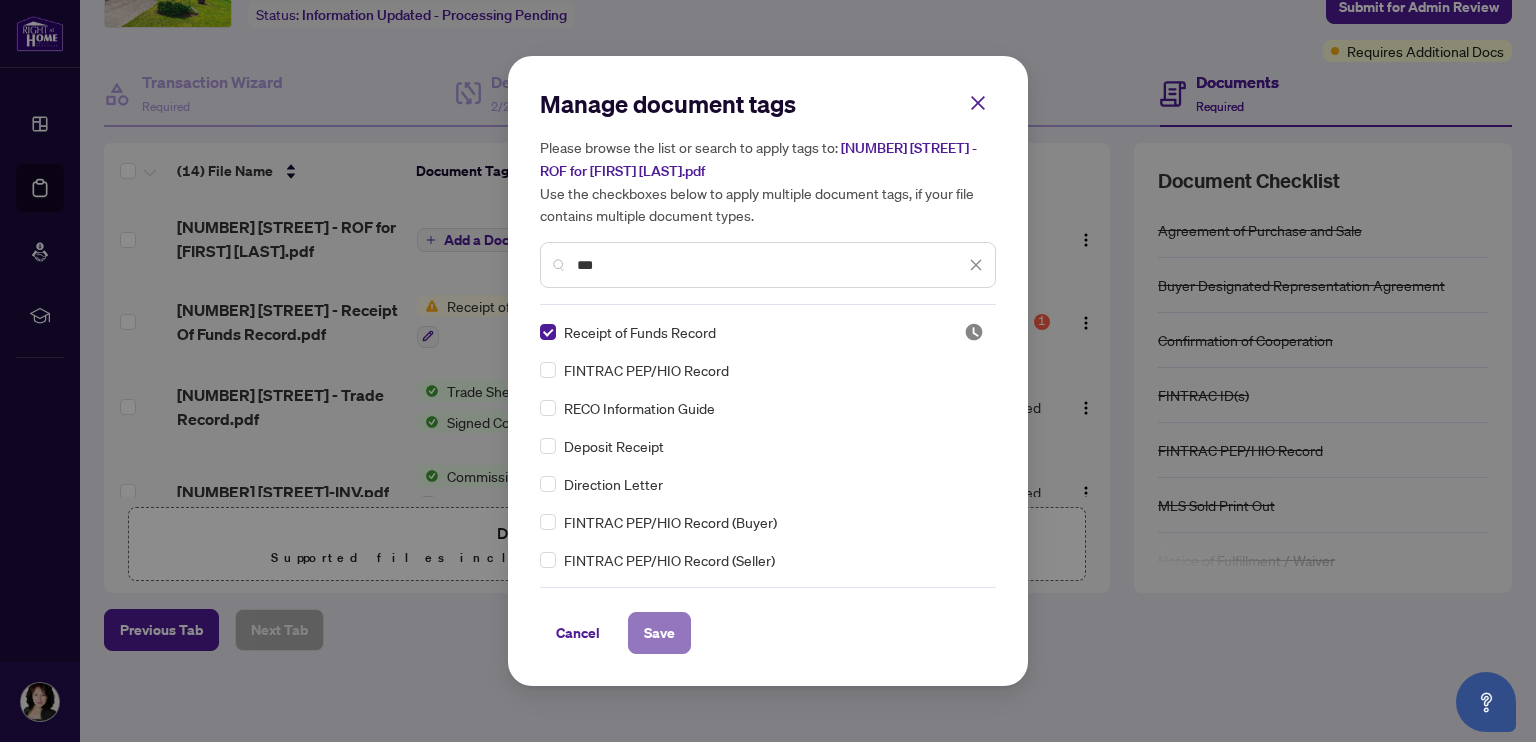click on "Save" at bounding box center [659, 633] 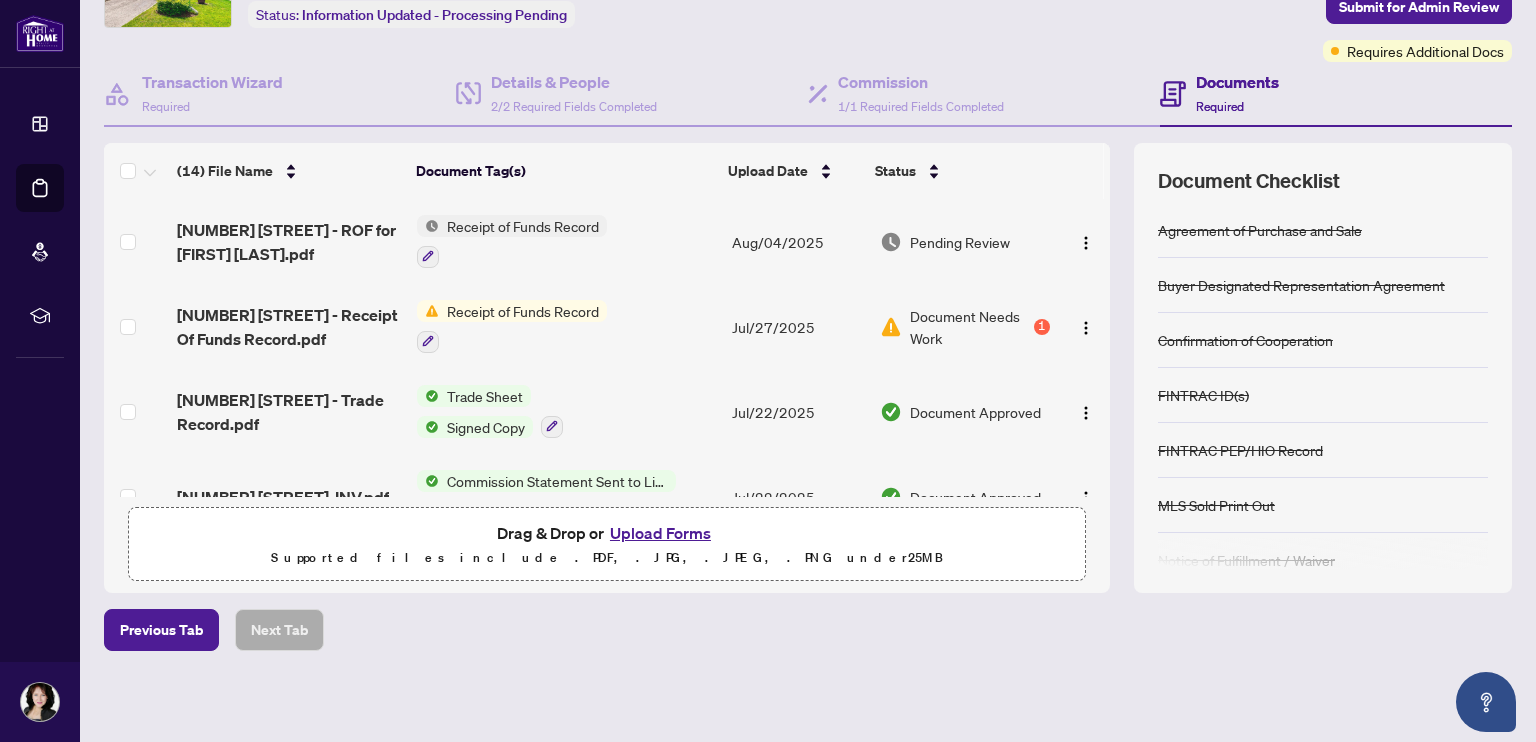 click on "Upload Forms" at bounding box center (660, 533) 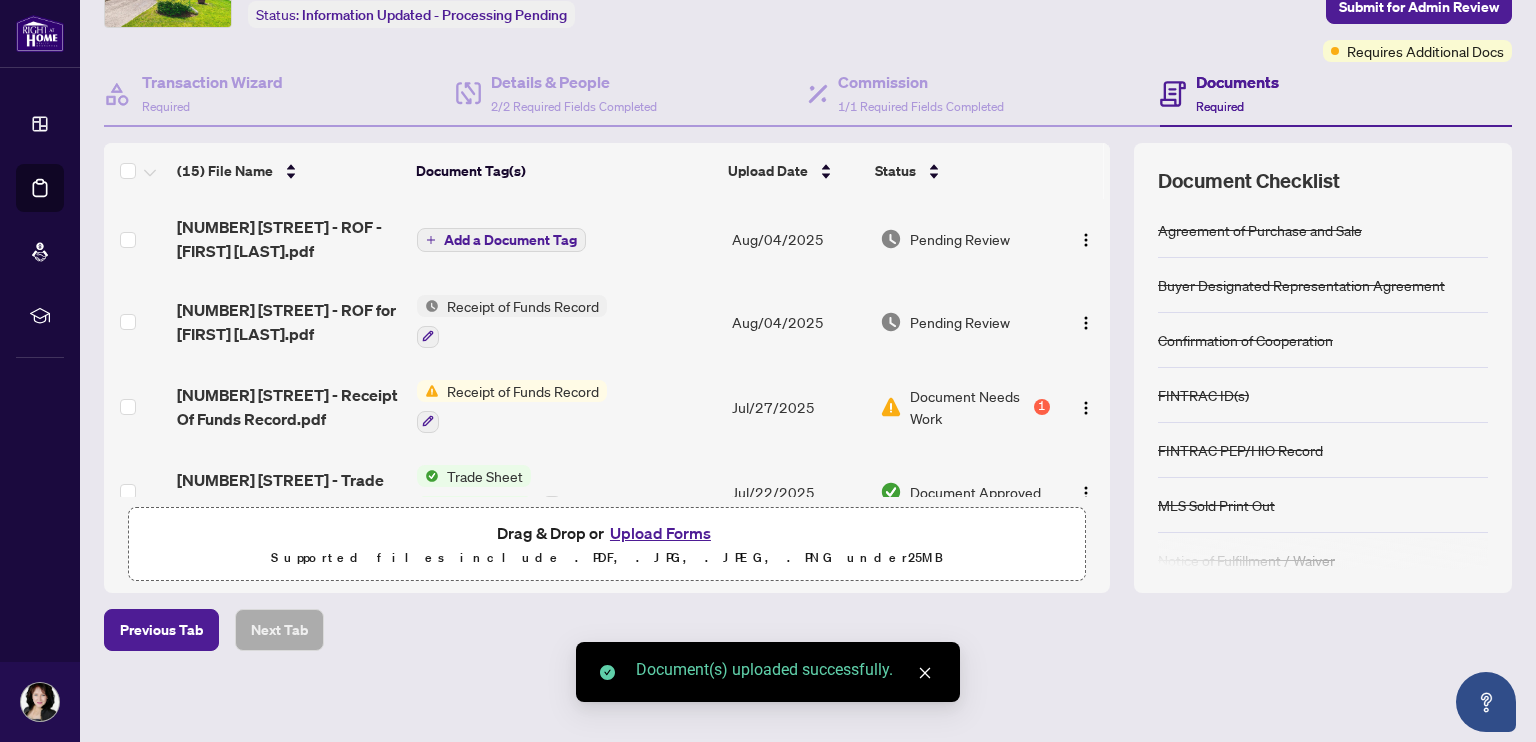 click on "Add a Document Tag" at bounding box center (510, 240) 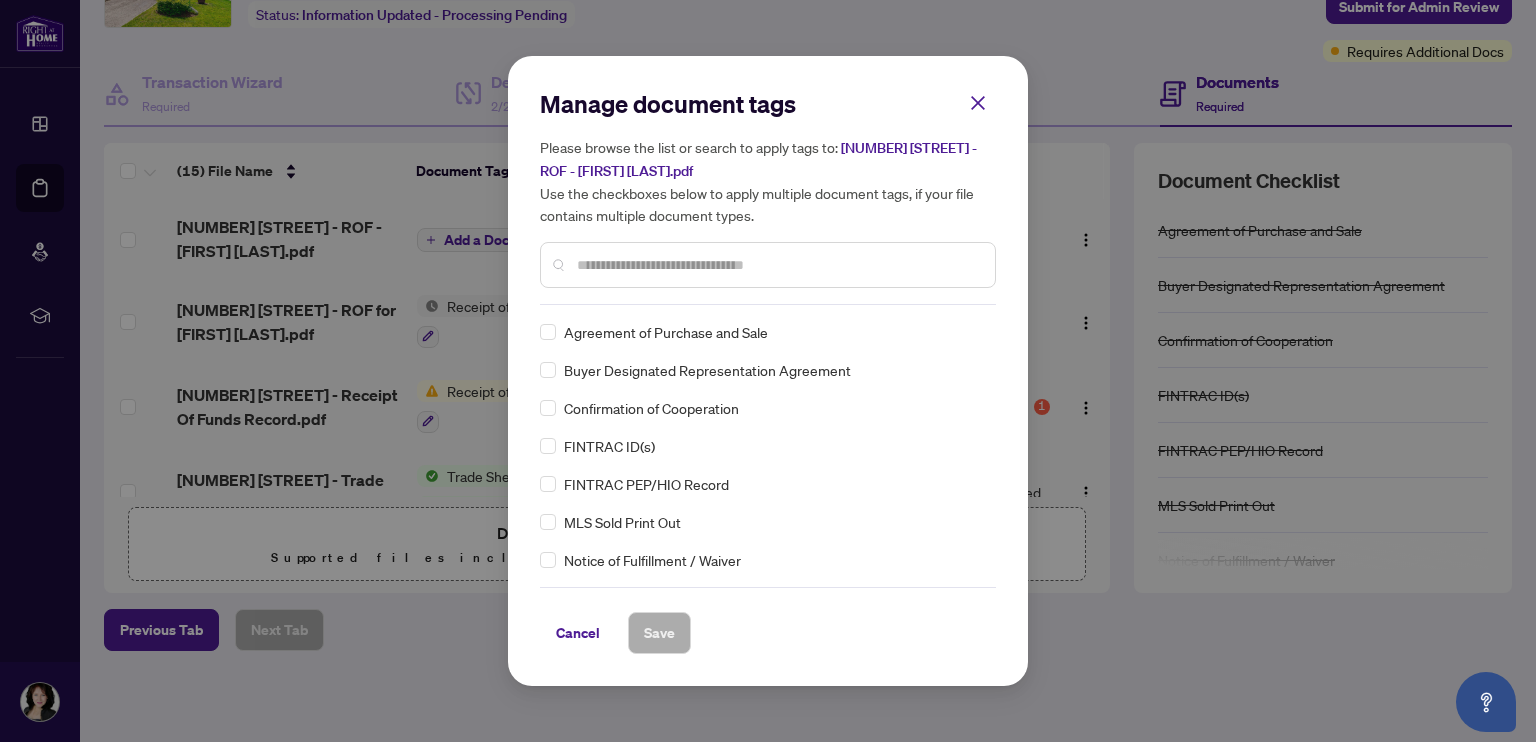 click at bounding box center (768, 265) 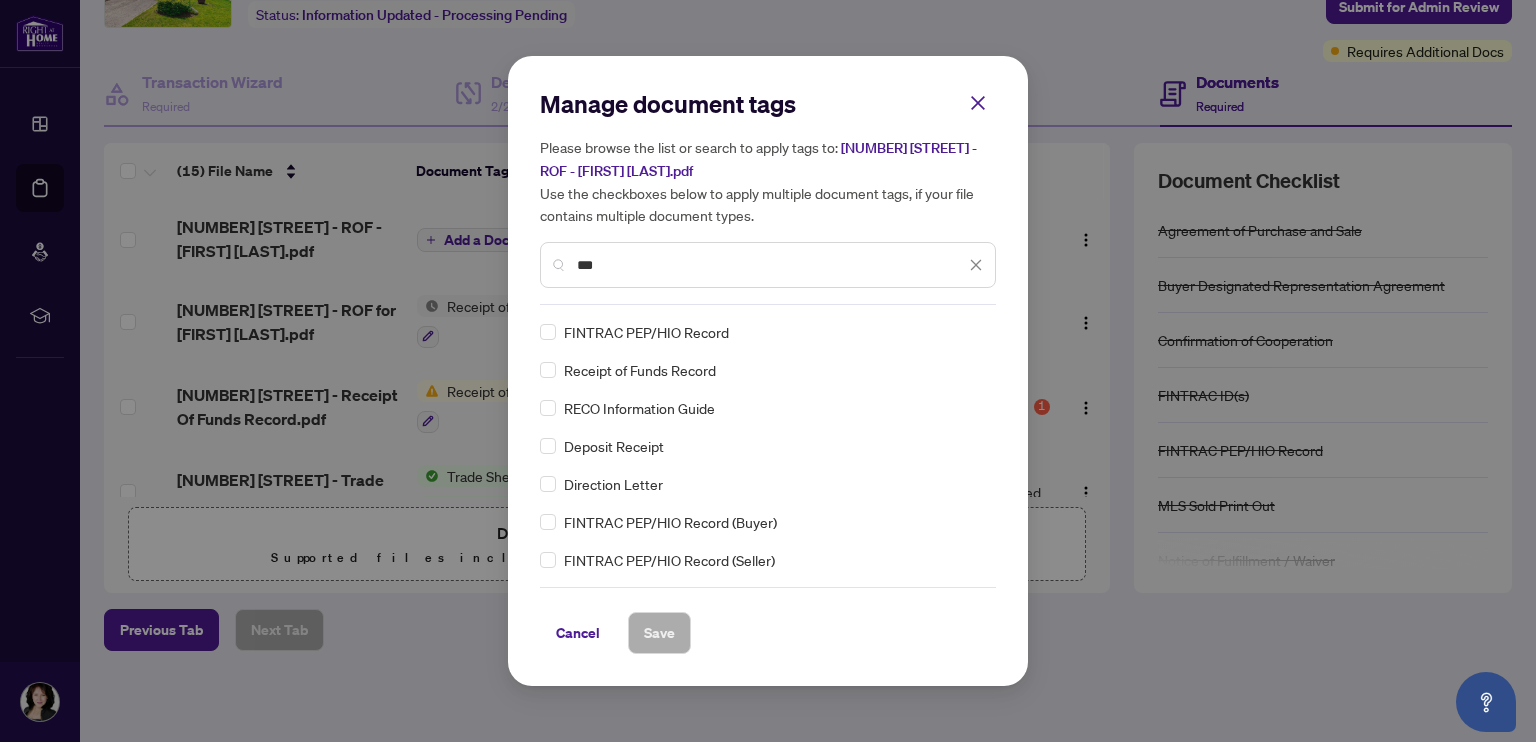 type on "***" 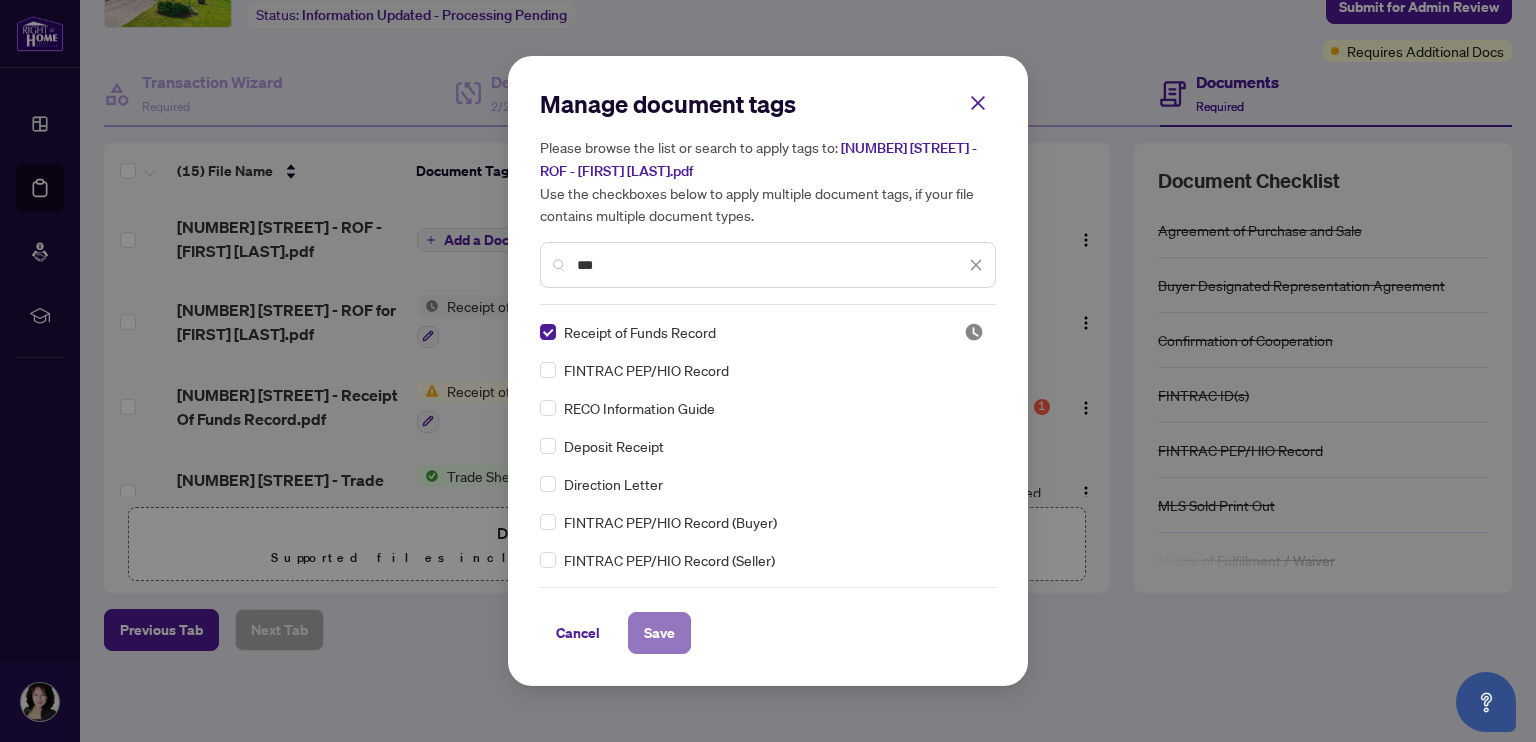 click on "Save" at bounding box center (659, 633) 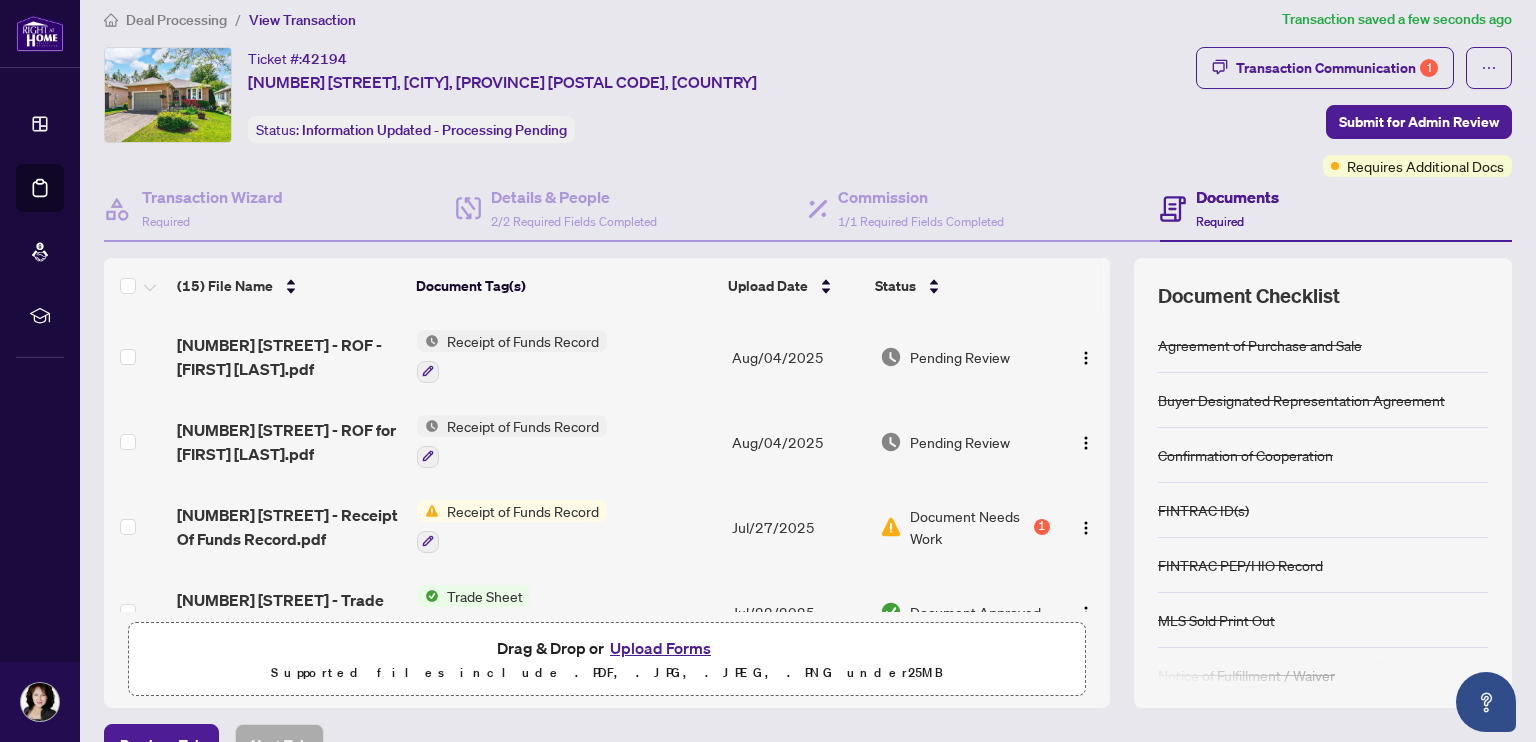 scroll, scrollTop: 0, scrollLeft: 0, axis: both 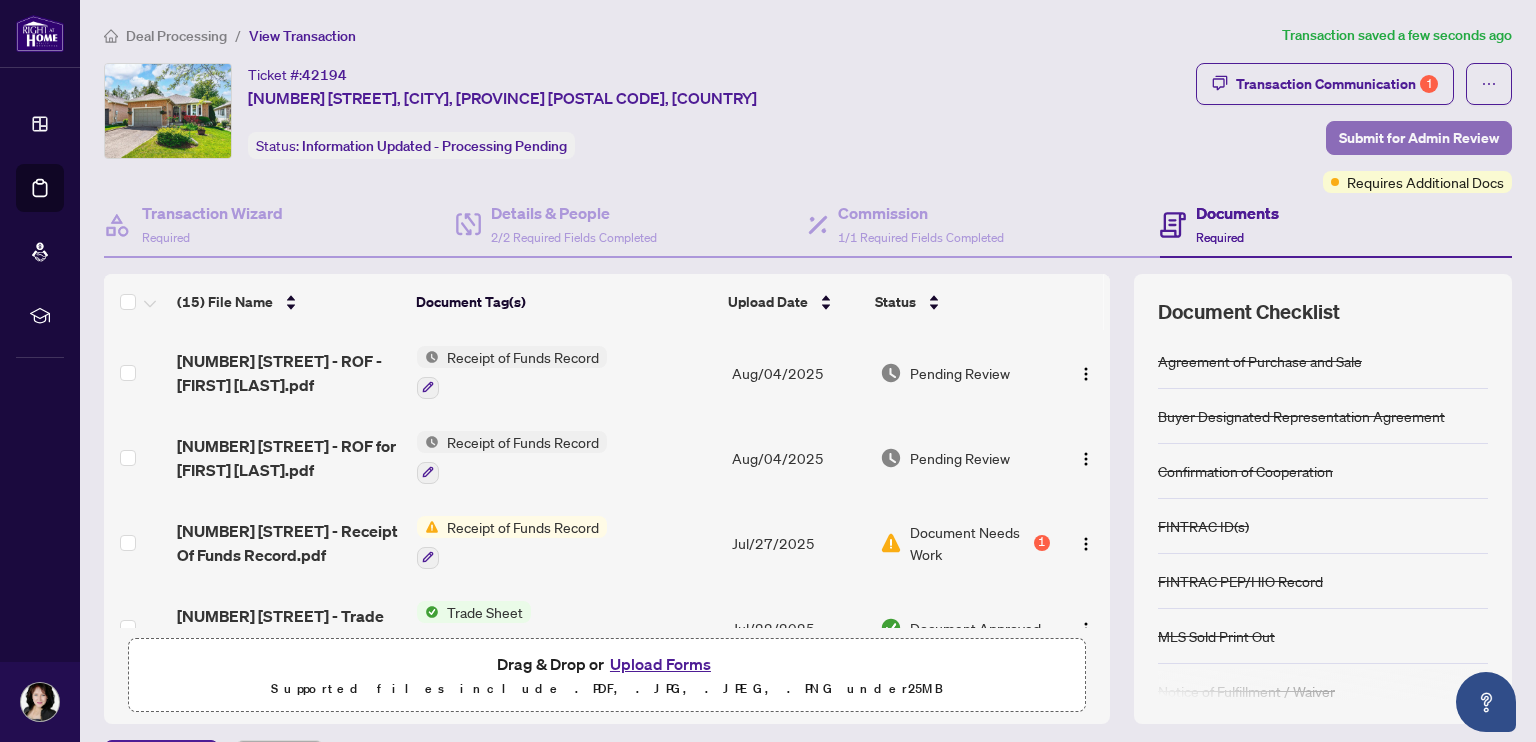 click on "Submit for Admin Review" at bounding box center [1419, 138] 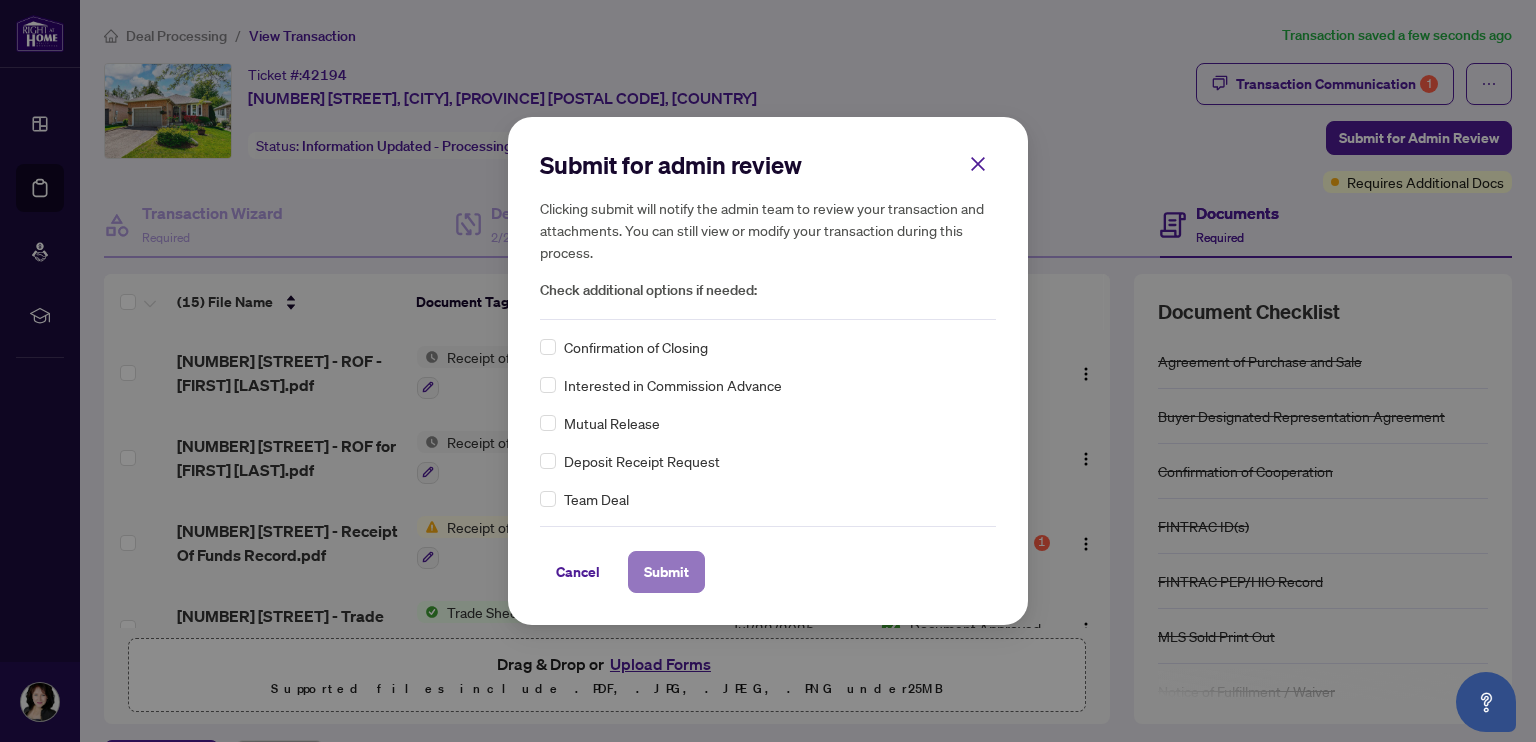 click on "Submit" at bounding box center (666, 572) 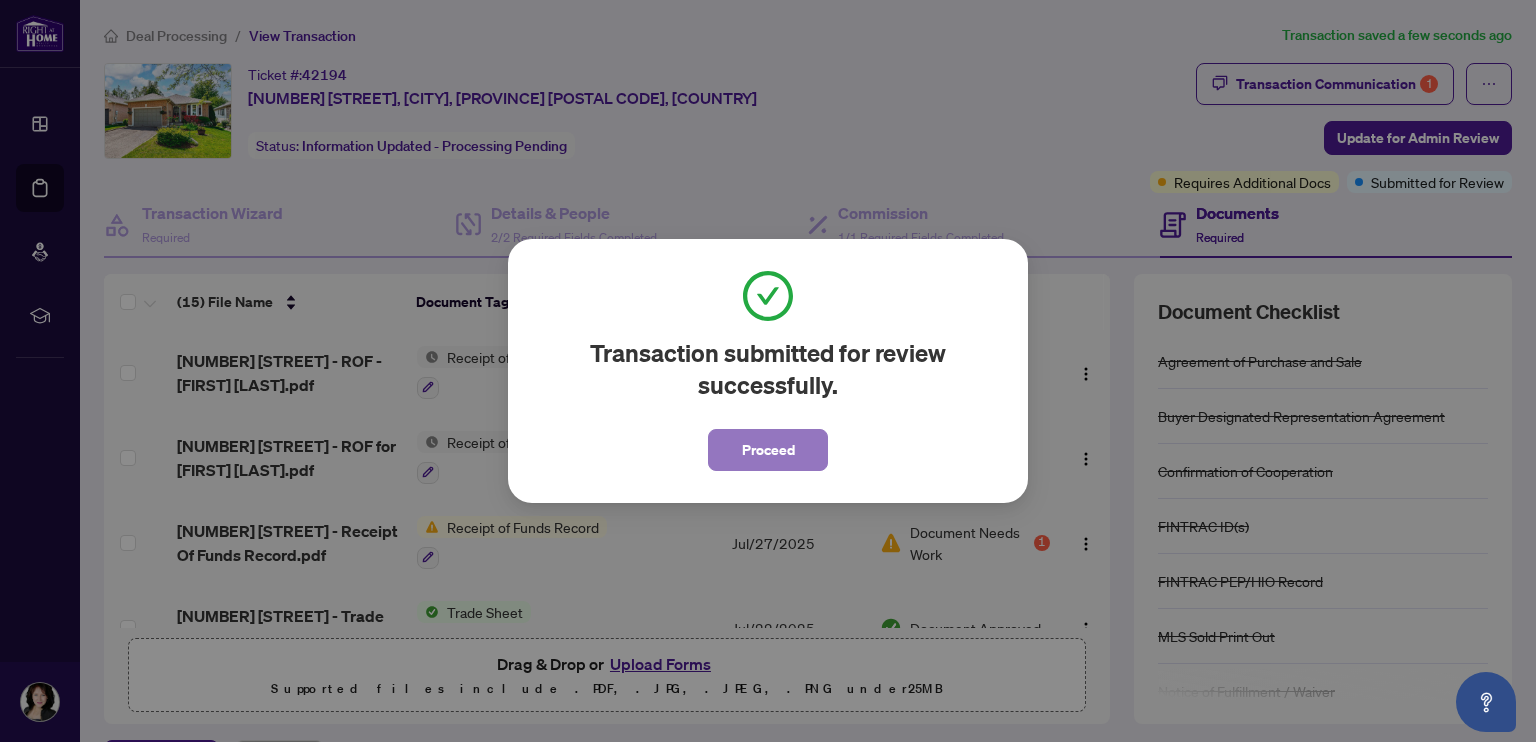 click on "Proceed" at bounding box center (768, 450) 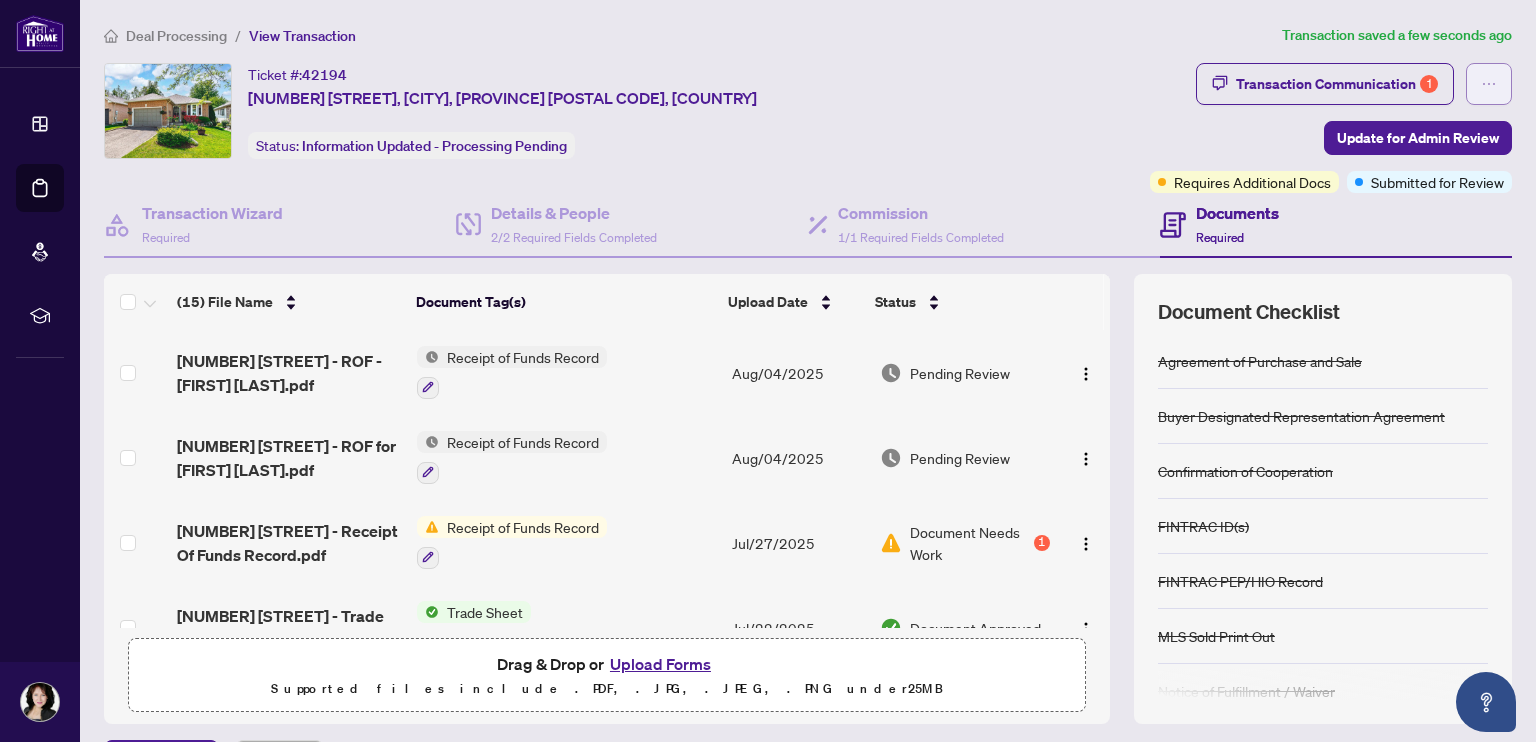 click at bounding box center [1489, 84] 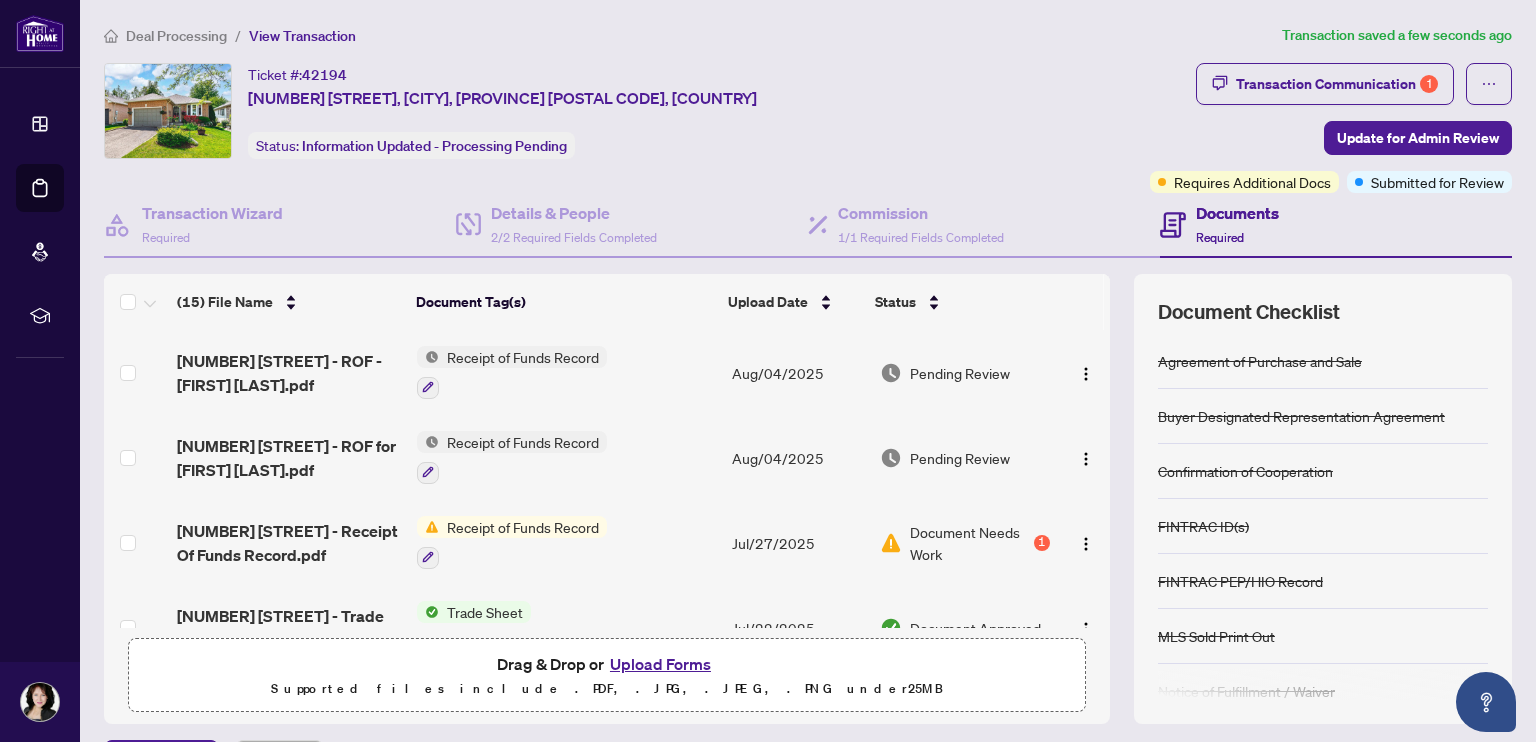 click on "Ticket #:  [NUMBER] [NUMBER] [STREET], [CITY], [PROVINCE] [POSTAL CODE], [COUNTRY] Status:   Information Updated - Processing Pending" at bounding box center [623, 111] 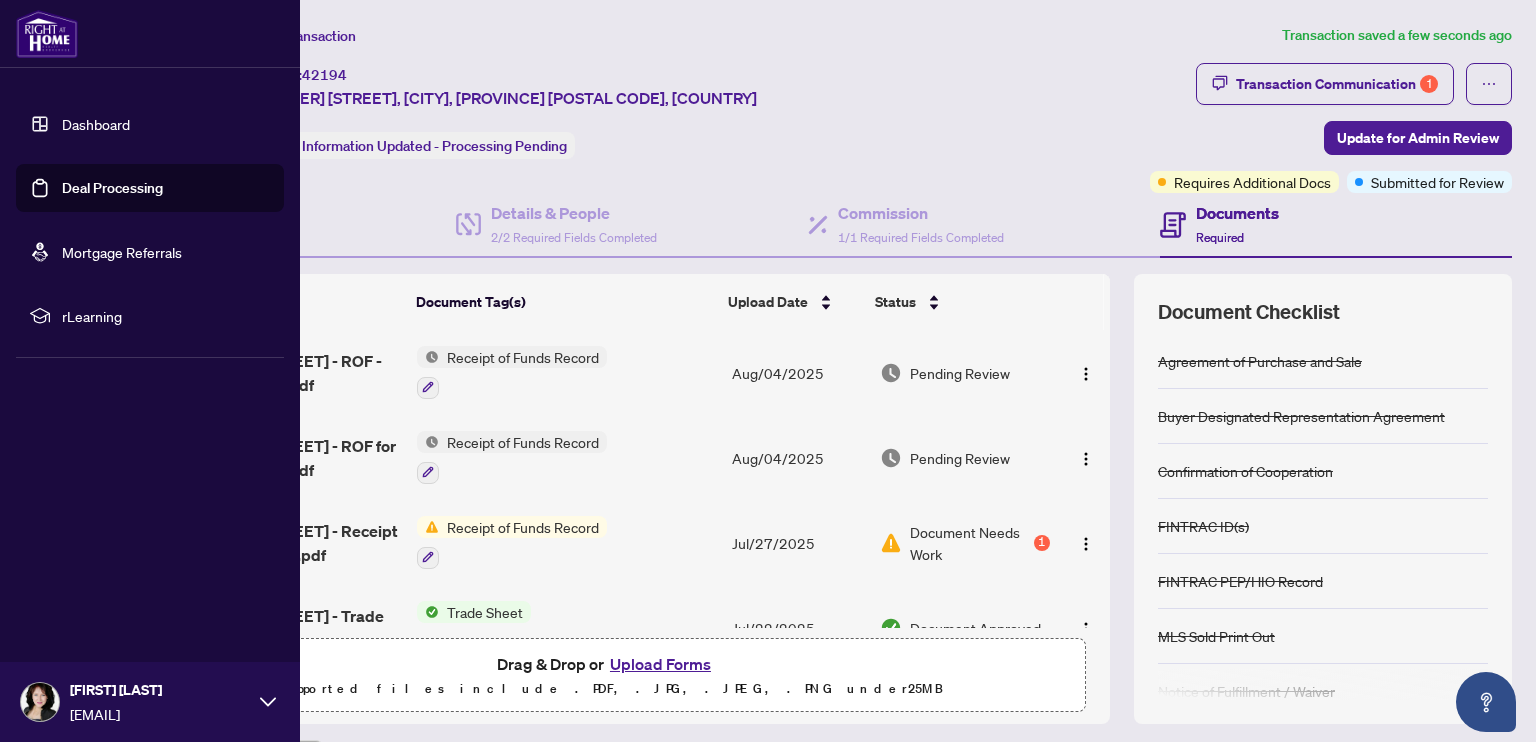 click on "Dashboard" at bounding box center [96, 124] 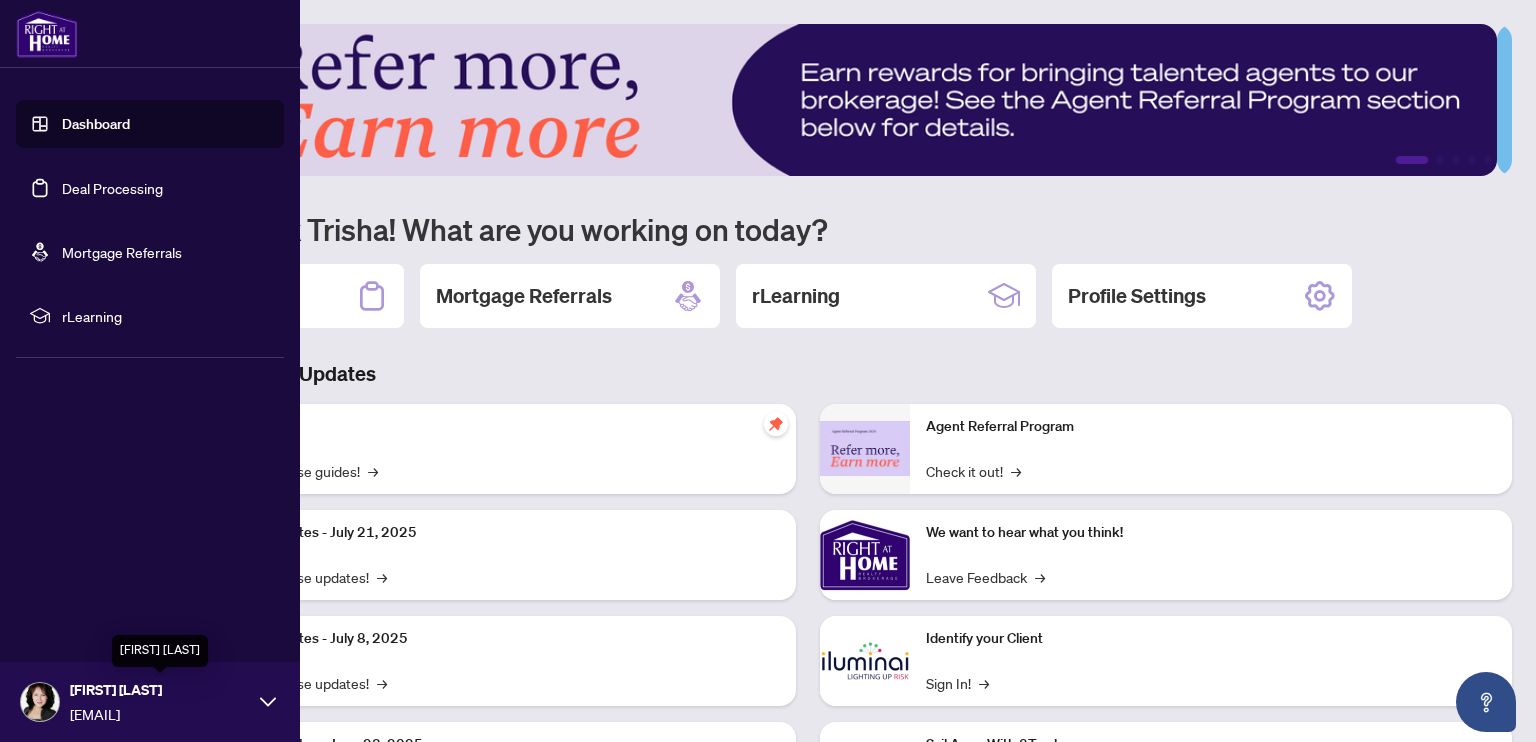 click on "[FIRST] [LAST]" at bounding box center (160, 690) 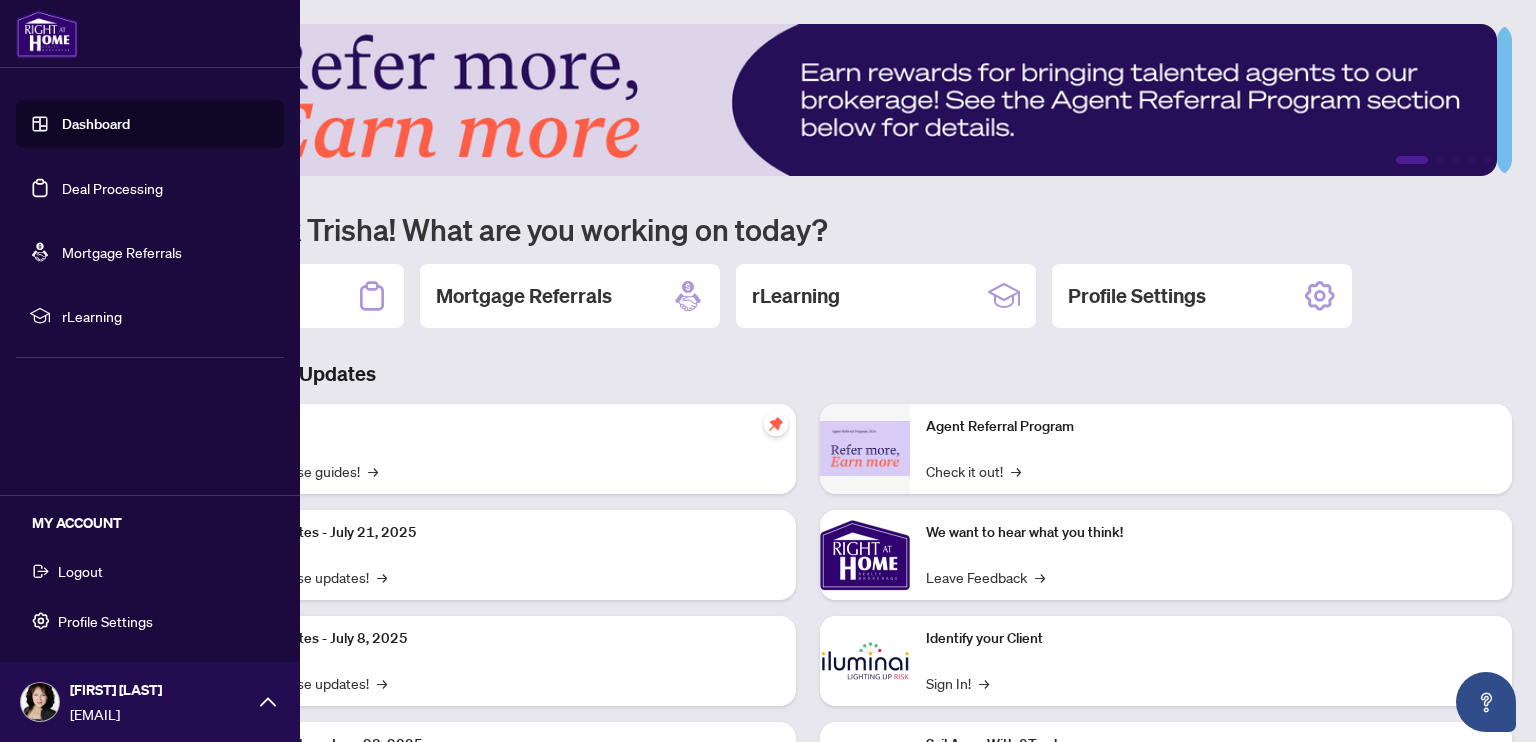 click on "Logout" at bounding box center [80, 571] 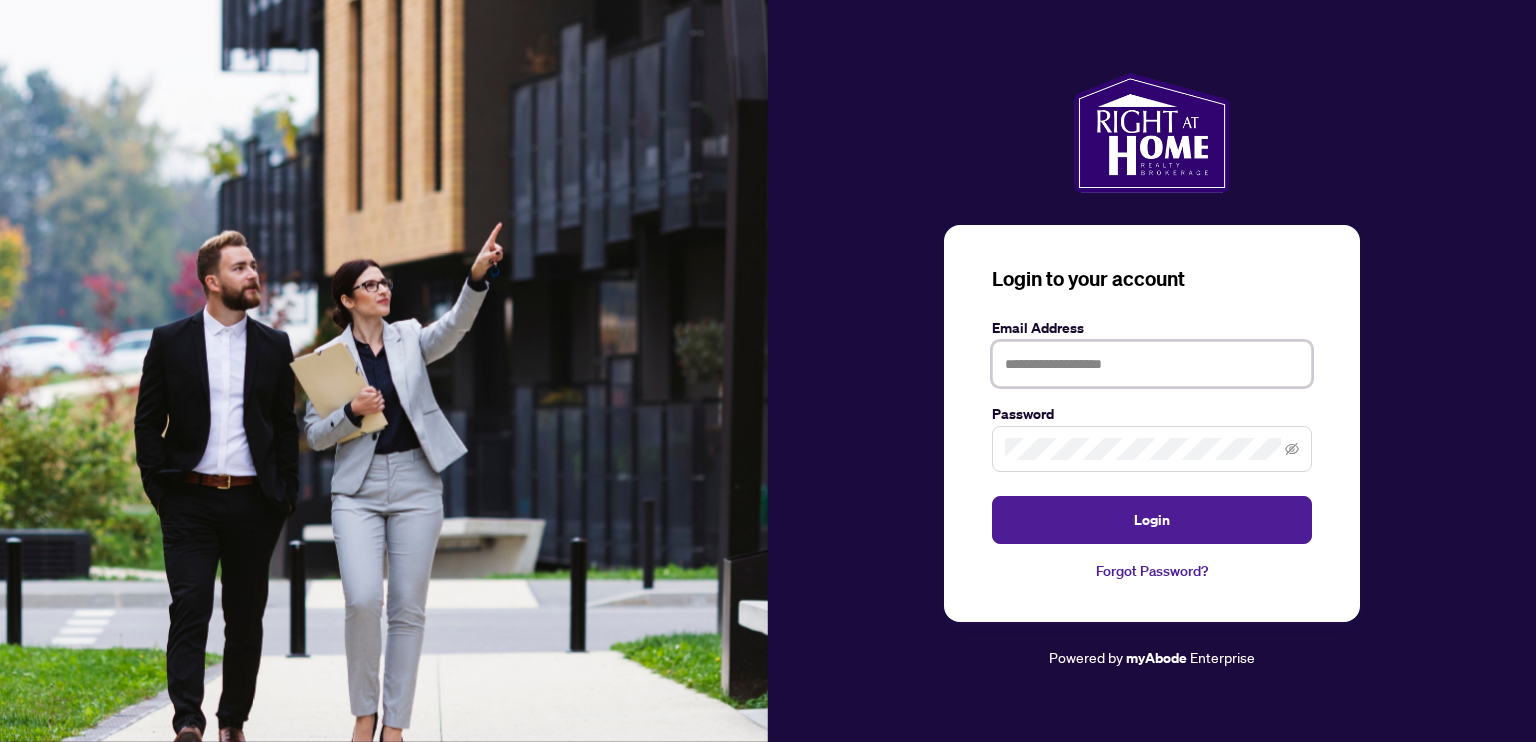 type on "**********" 